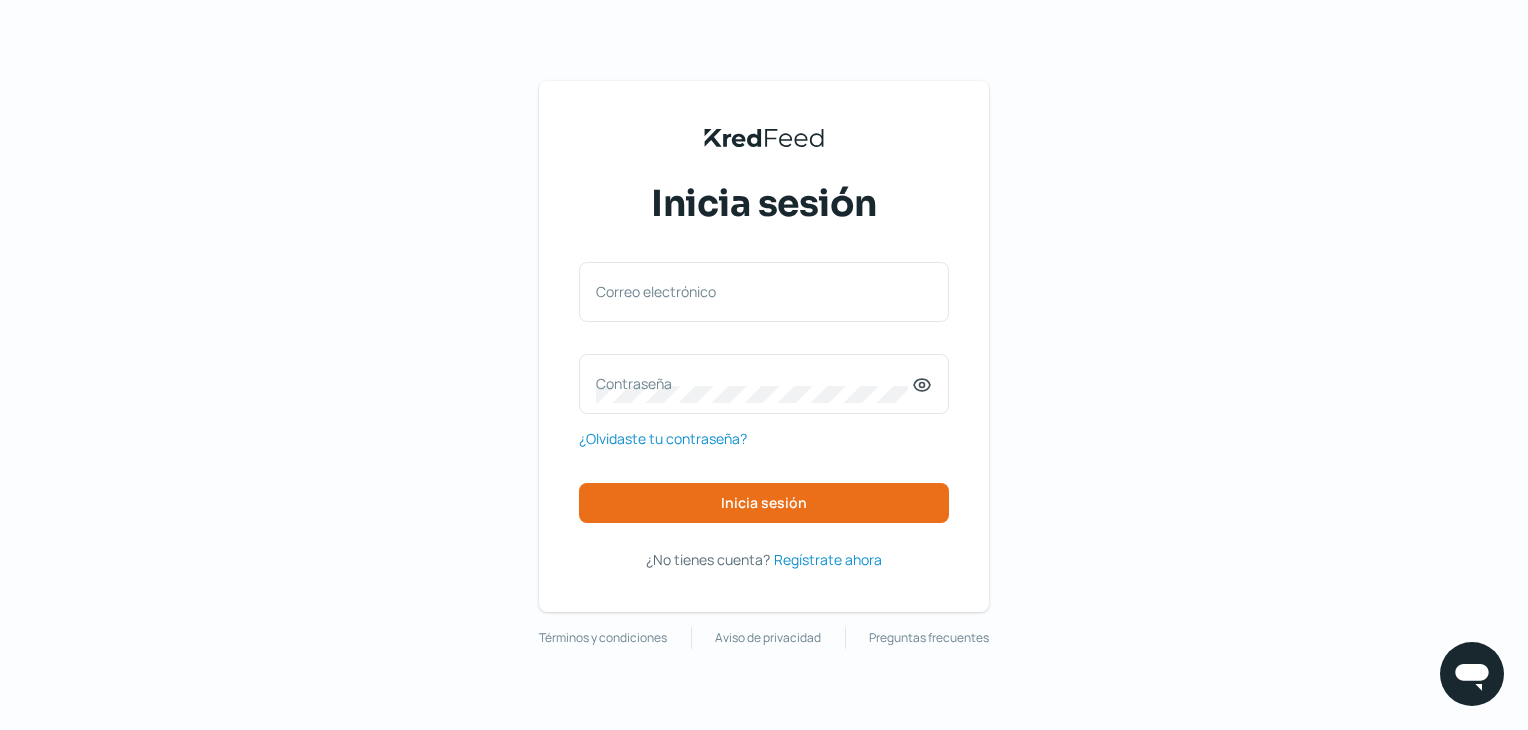 scroll, scrollTop: 0, scrollLeft: 0, axis: both 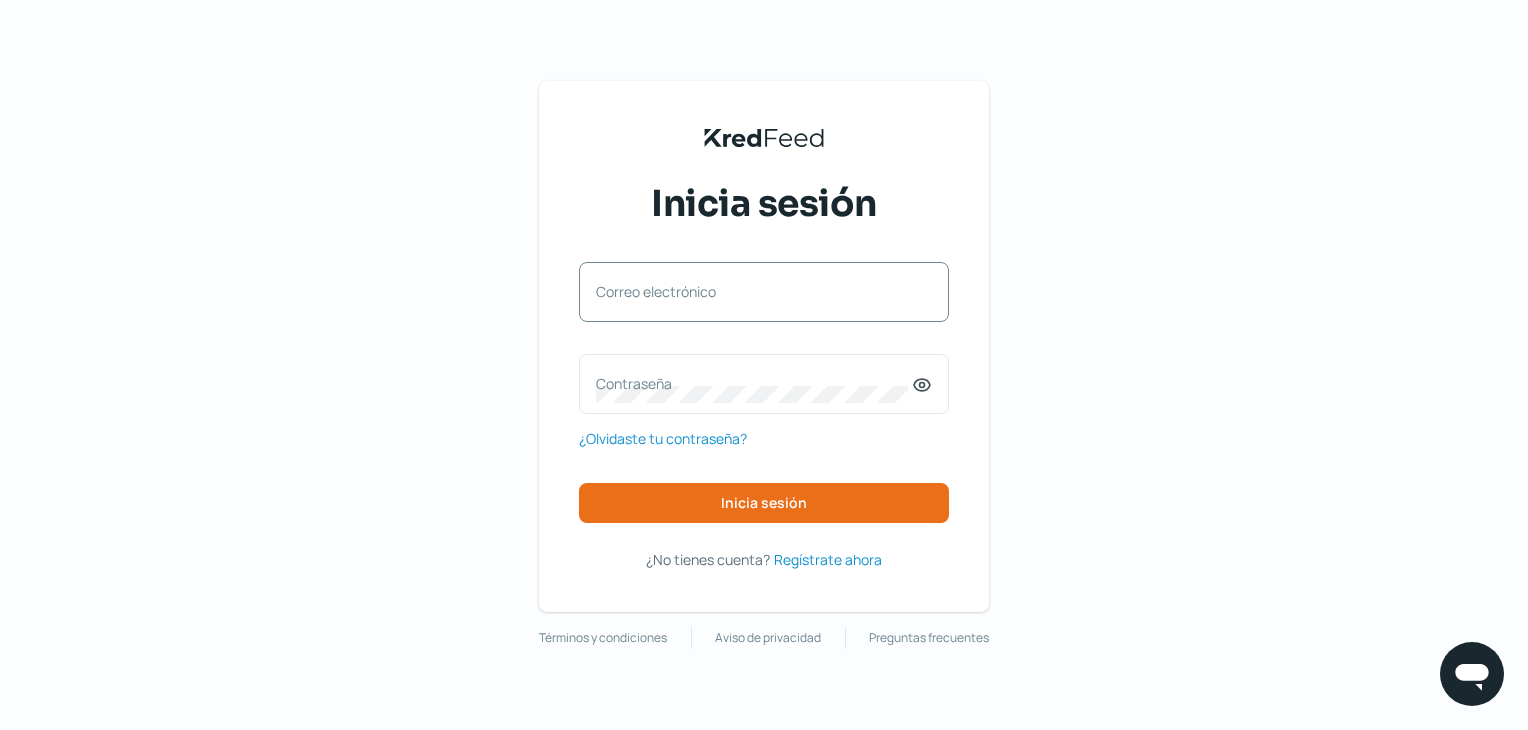 click on "Correo electrónico" at bounding box center [754, 291] 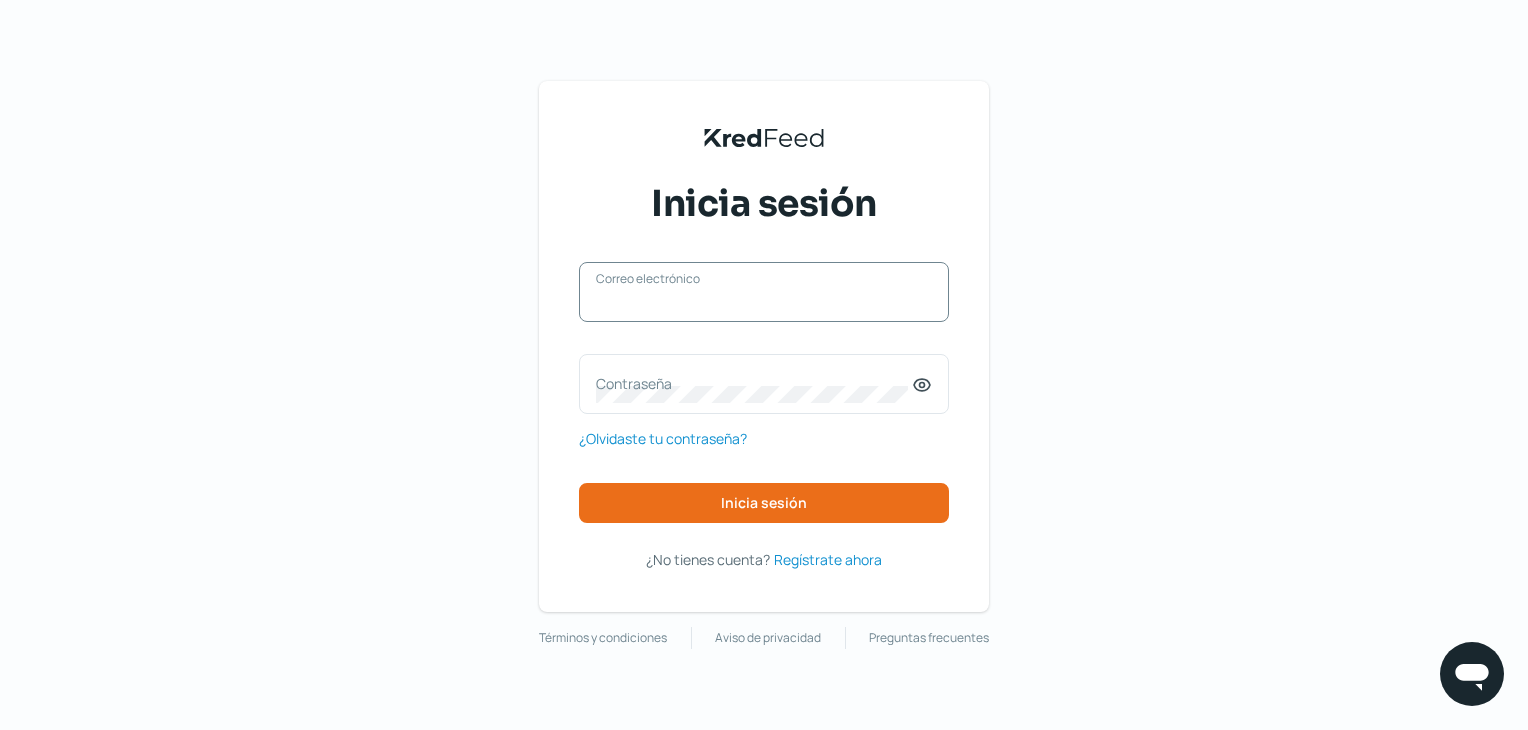 click on "Correo electrónico" at bounding box center [764, 302] 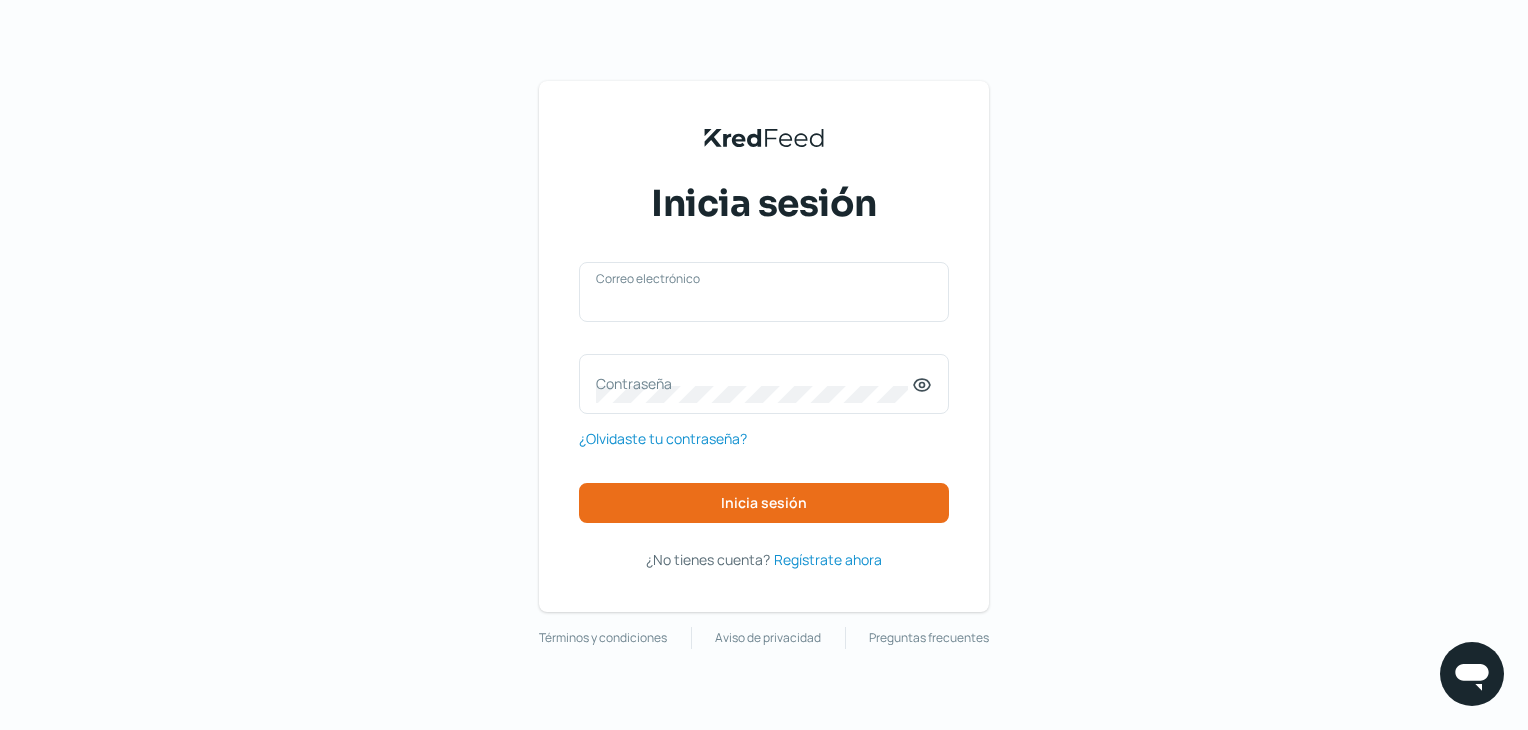 type on "[EMAIL]" 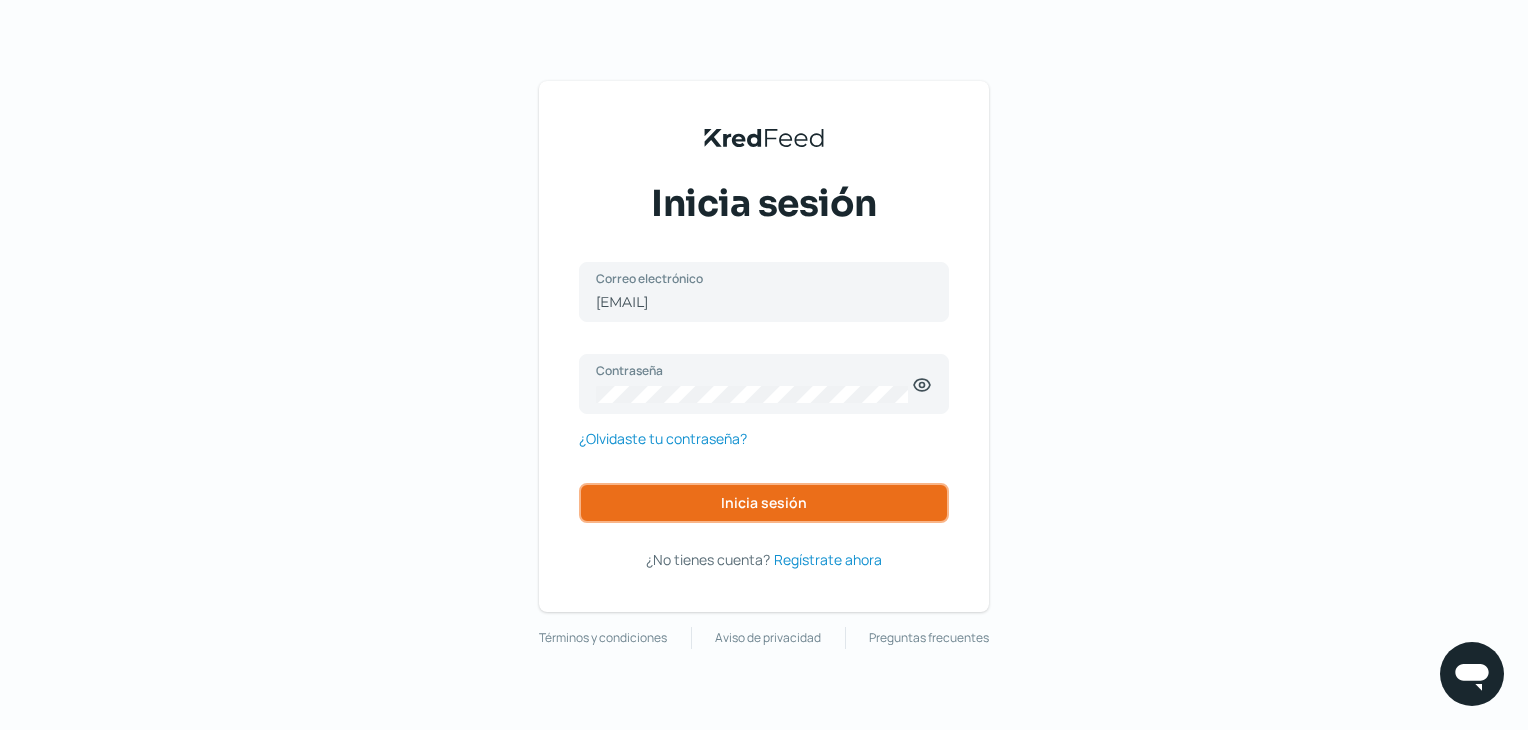click on "Inicia sesión" at bounding box center [764, 503] 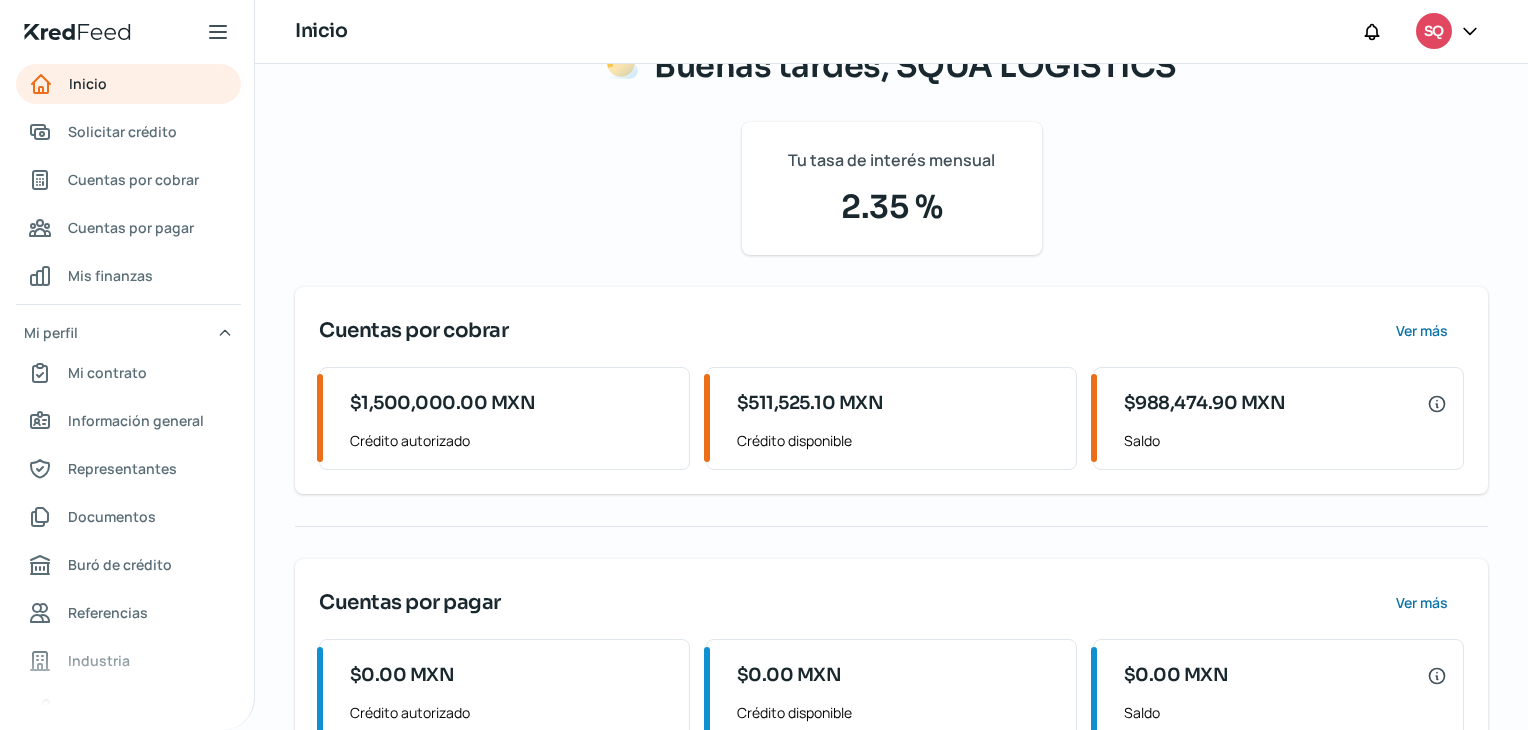 scroll, scrollTop: 157, scrollLeft: 0, axis: vertical 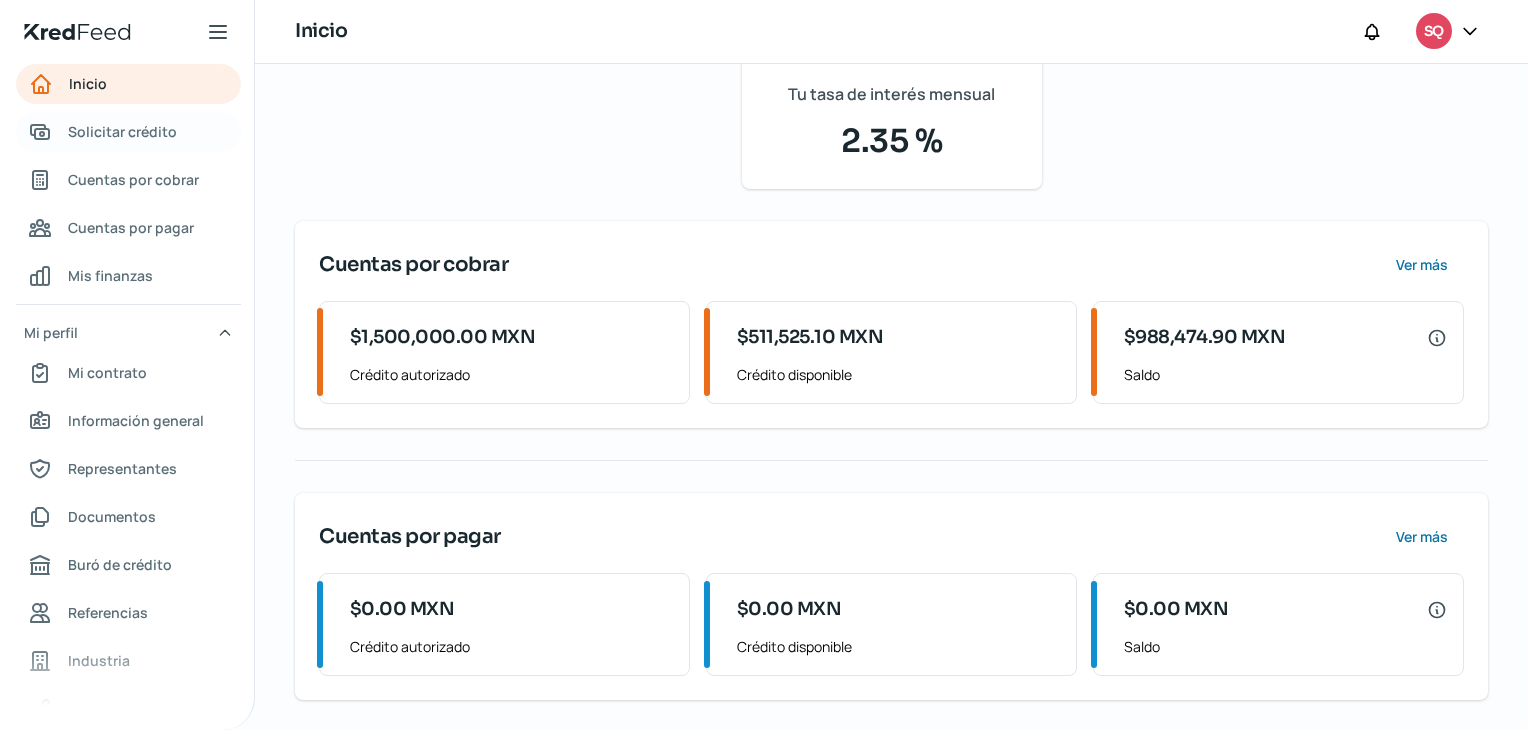click on "Solicitar crédito" at bounding box center (122, 131) 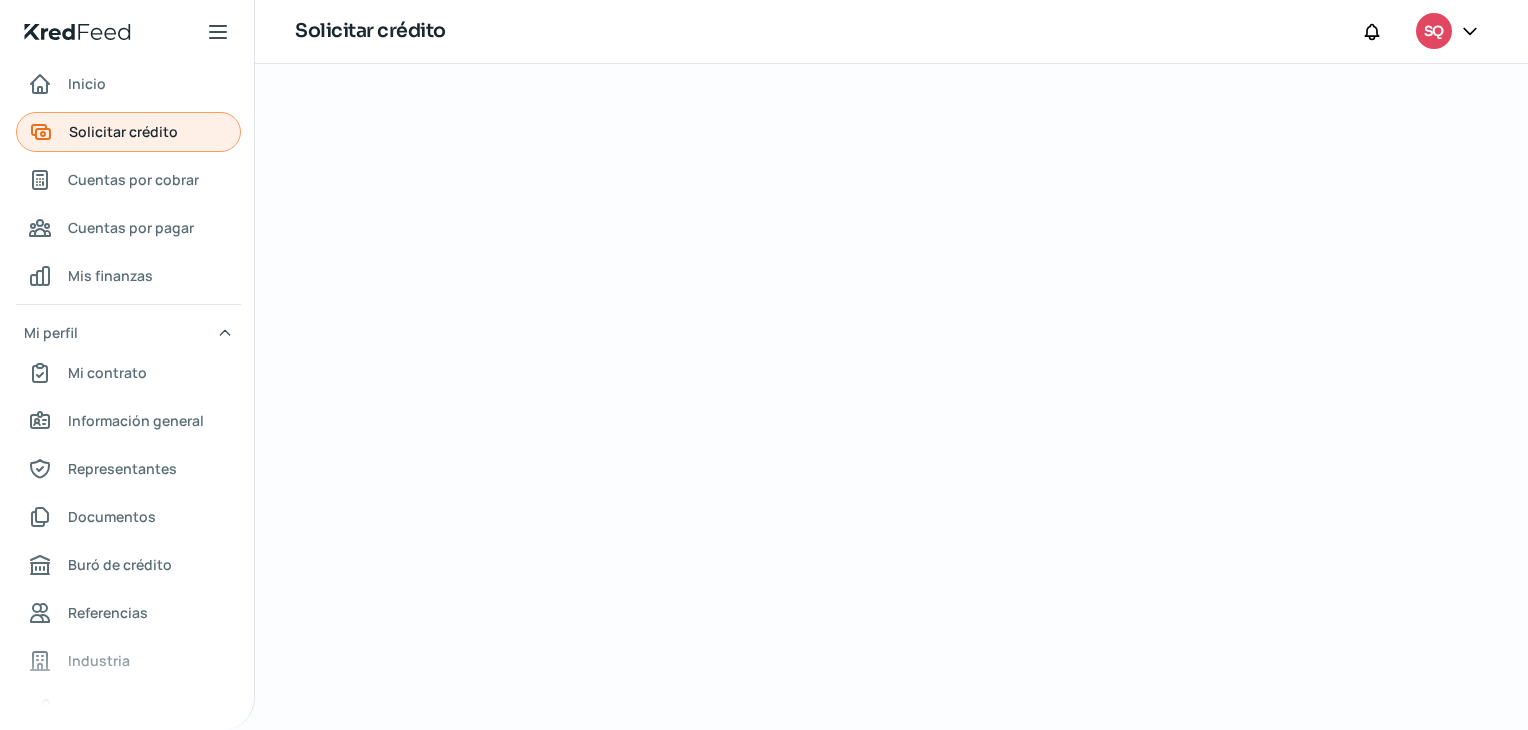 scroll, scrollTop: 0, scrollLeft: 0, axis: both 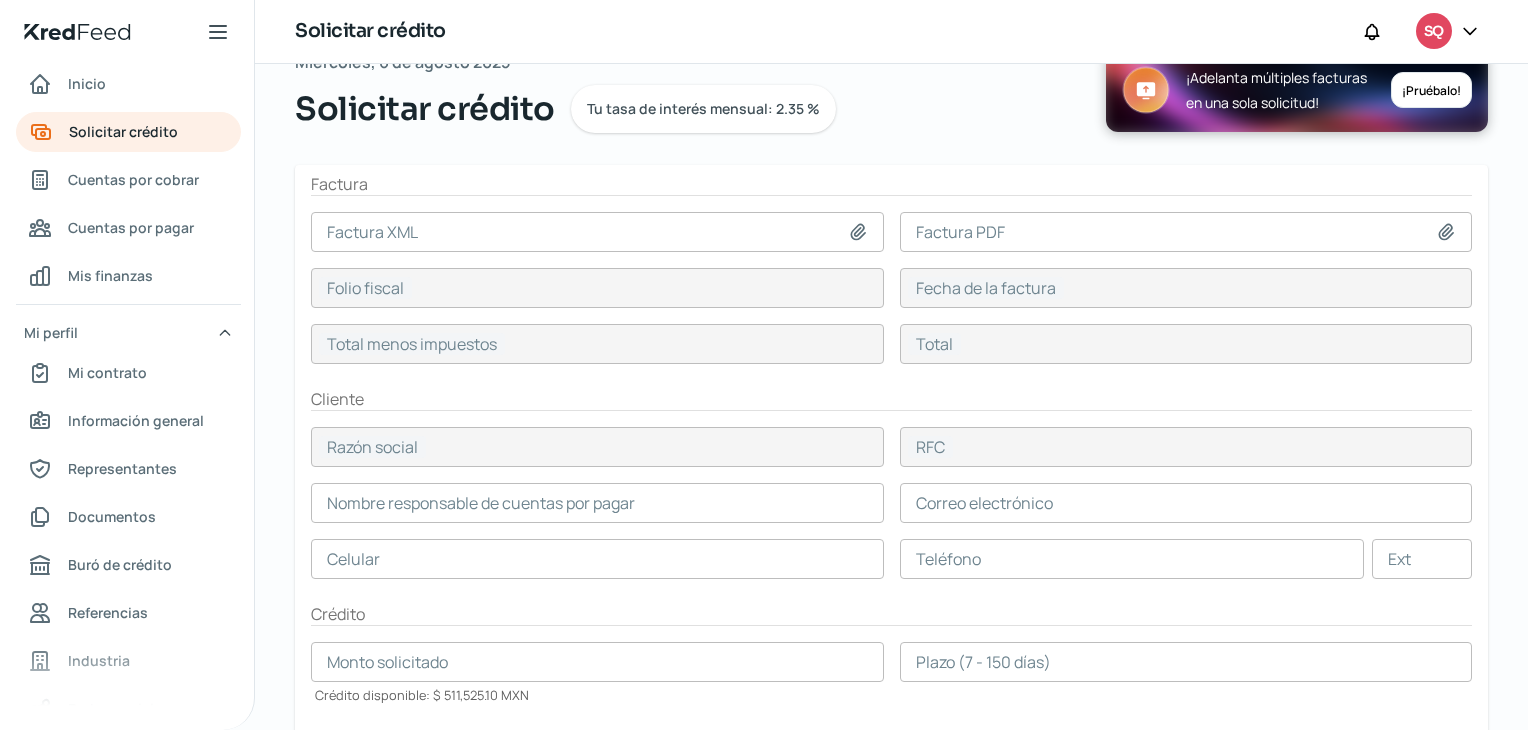 click 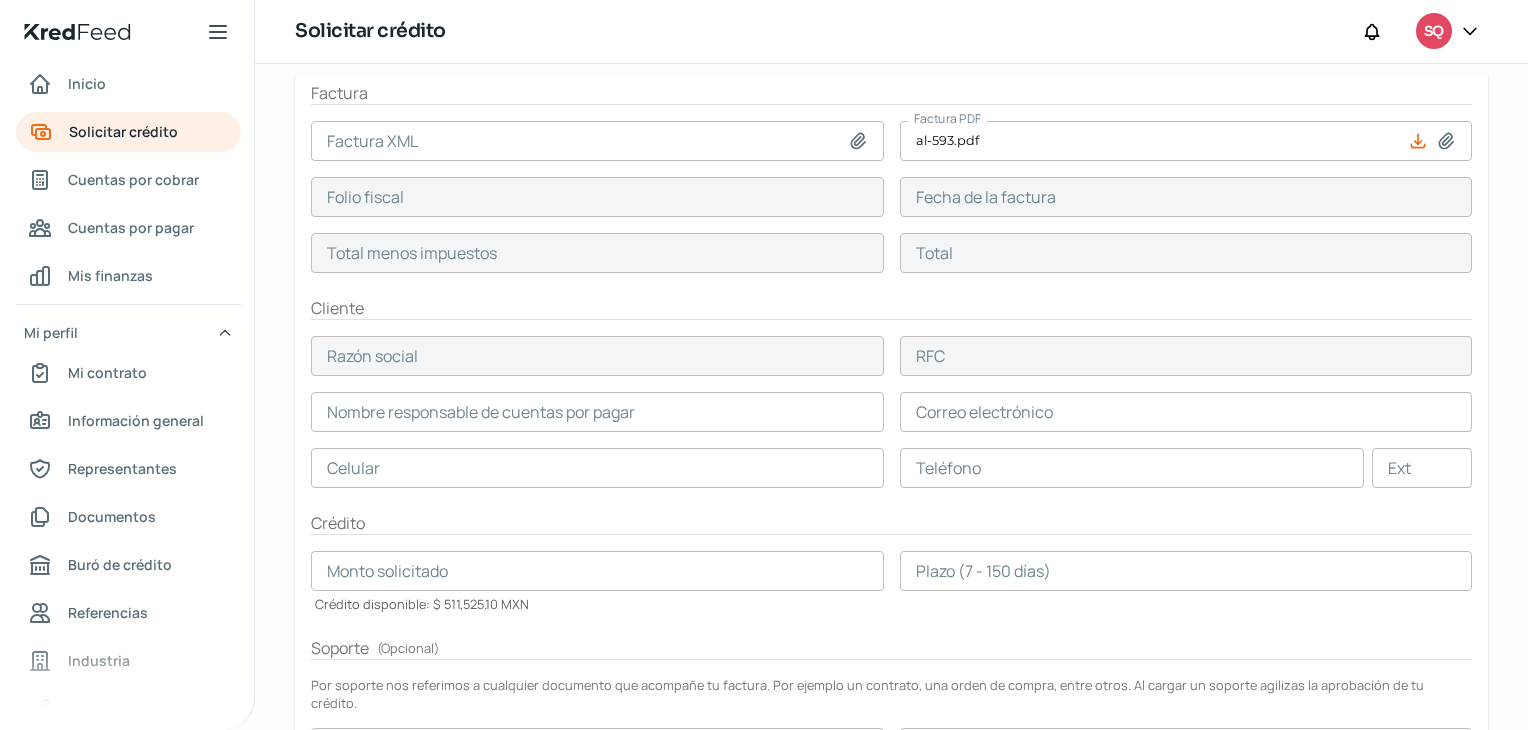 scroll, scrollTop: 140, scrollLeft: 0, axis: vertical 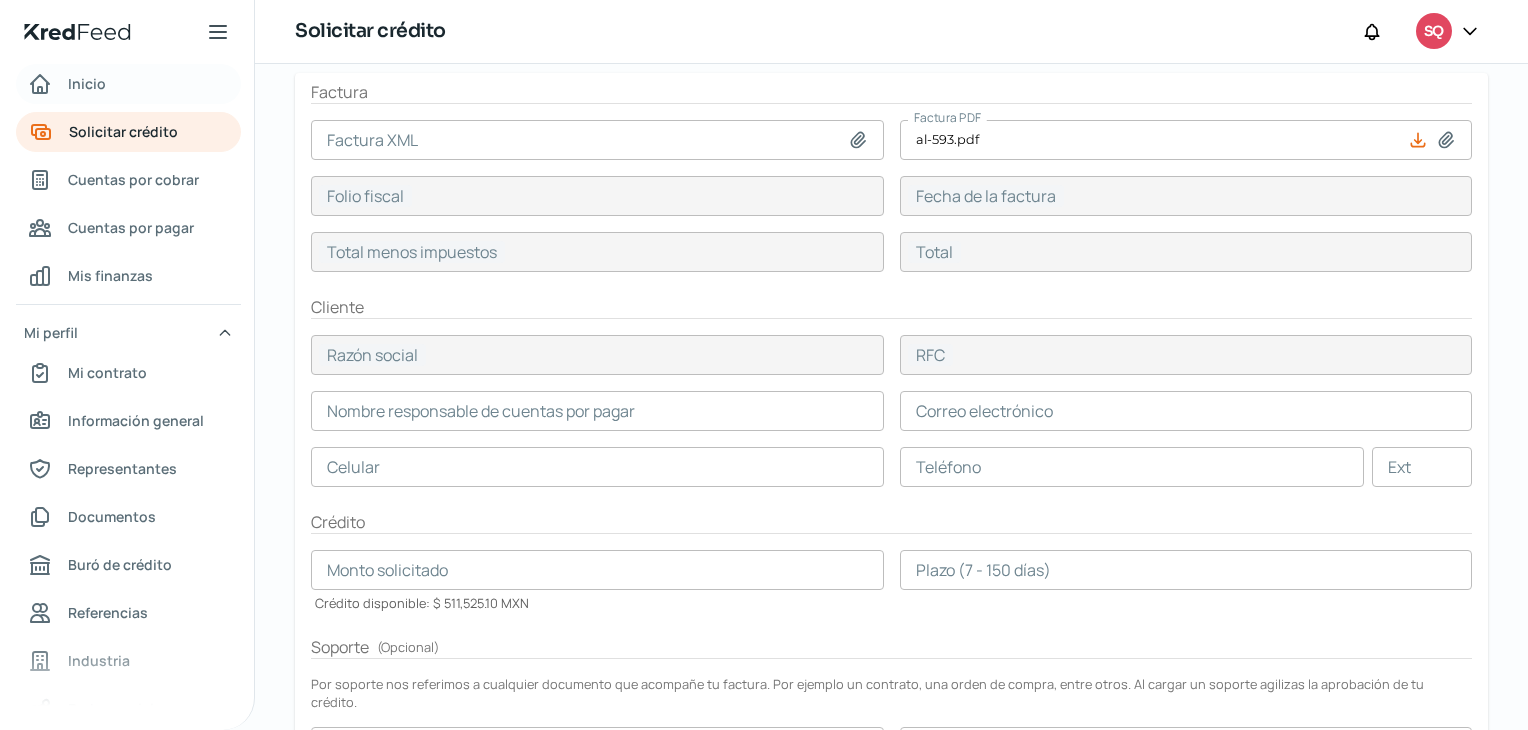 click on "Inicio" at bounding box center (128, 84) 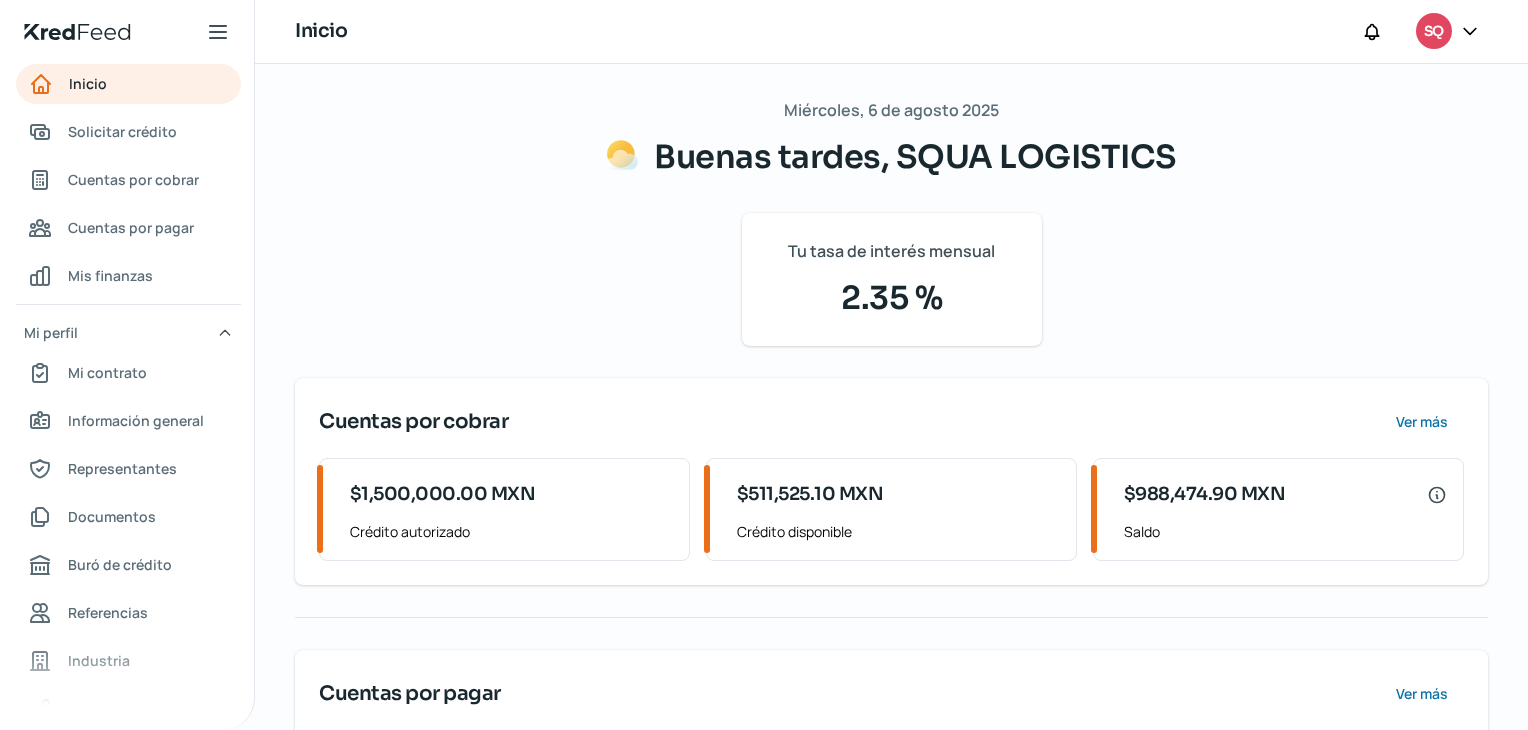 scroll, scrollTop: 157, scrollLeft: 0, axis: vertical 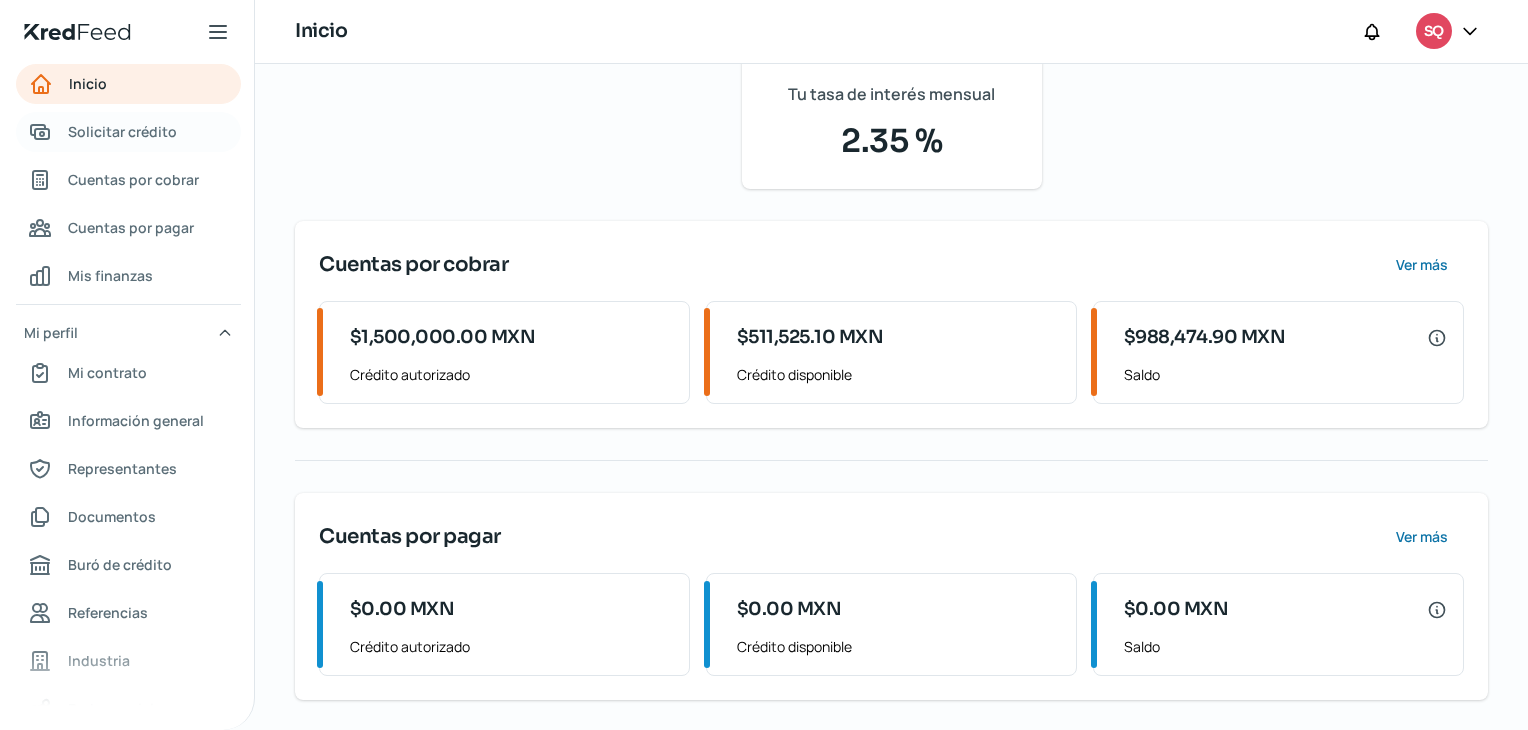 click on "Solicitar crédito" at bounding box center (122, 131) 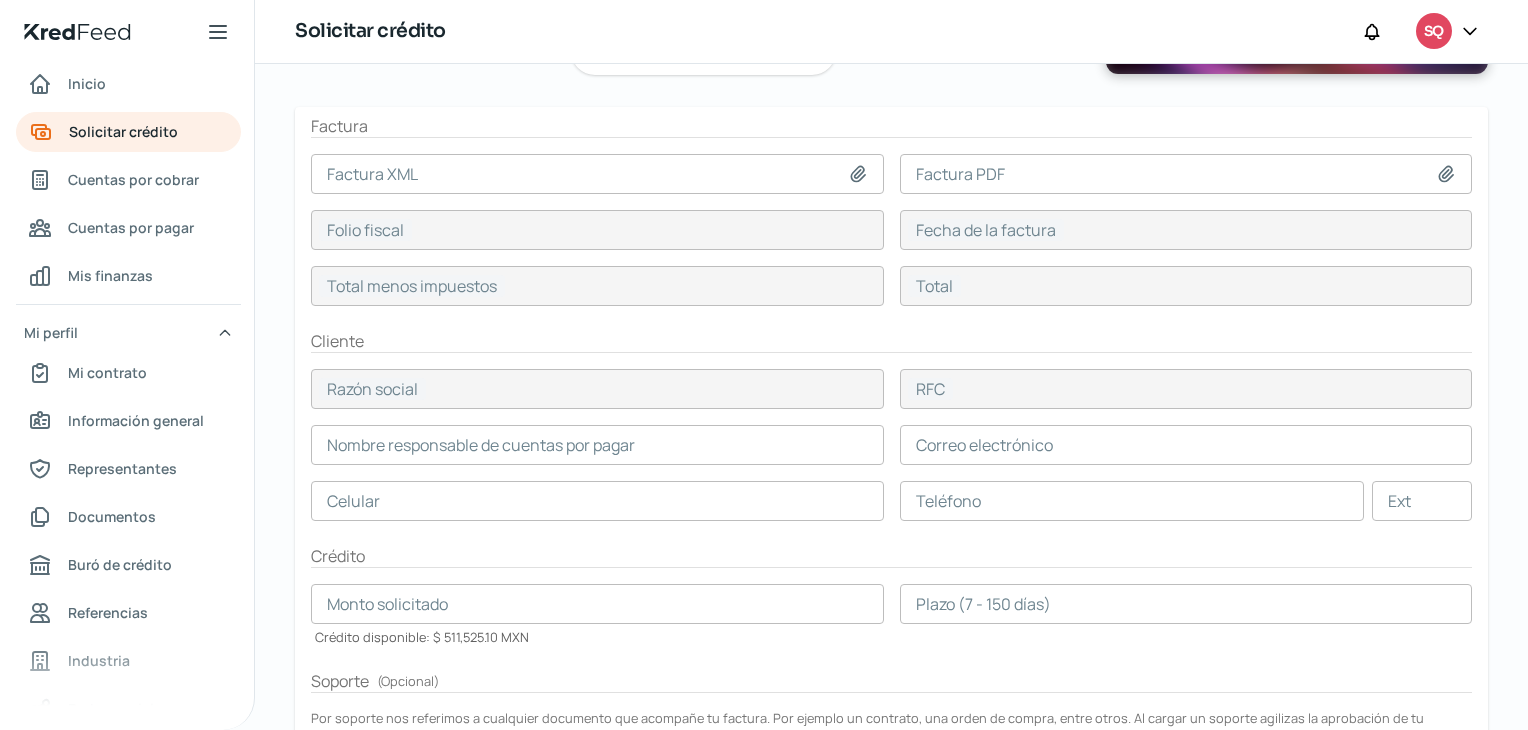 scroll, scrollTop: 96, scrollLeft: 0, axis: vertical 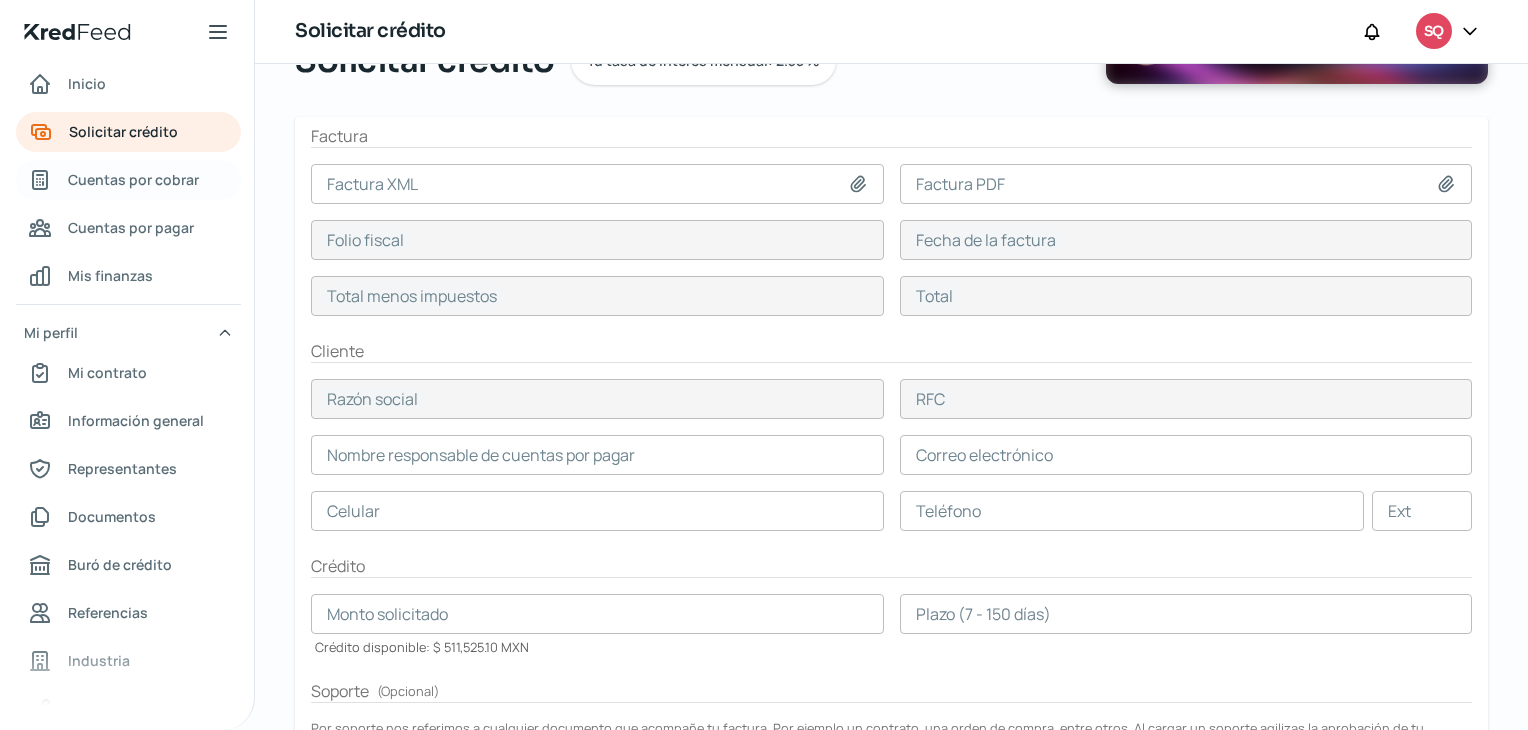 click on "Cuentas por cobrar" at bounding box center [133, 179] 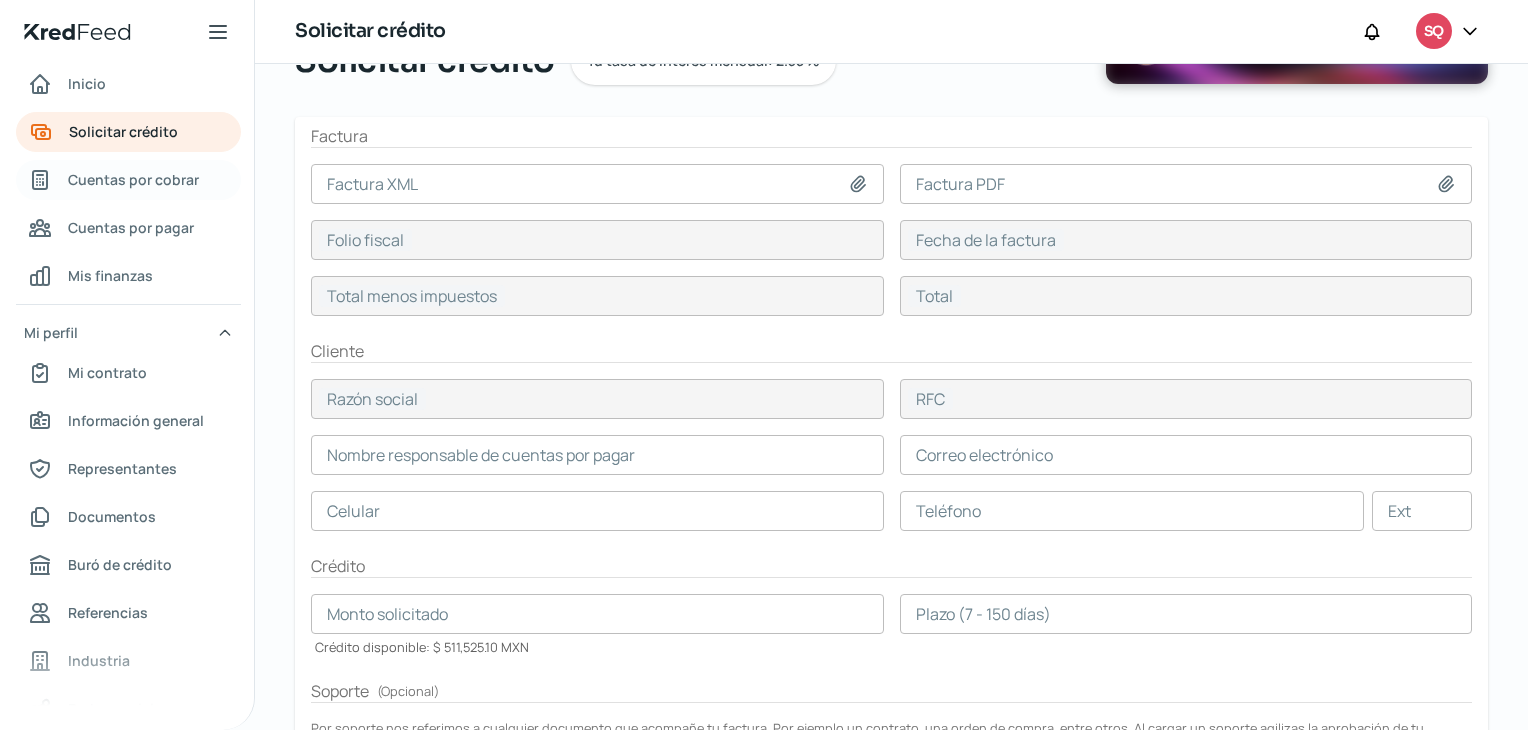 scroll, scrollTop: 0, scrollLeft: 0, axis: both 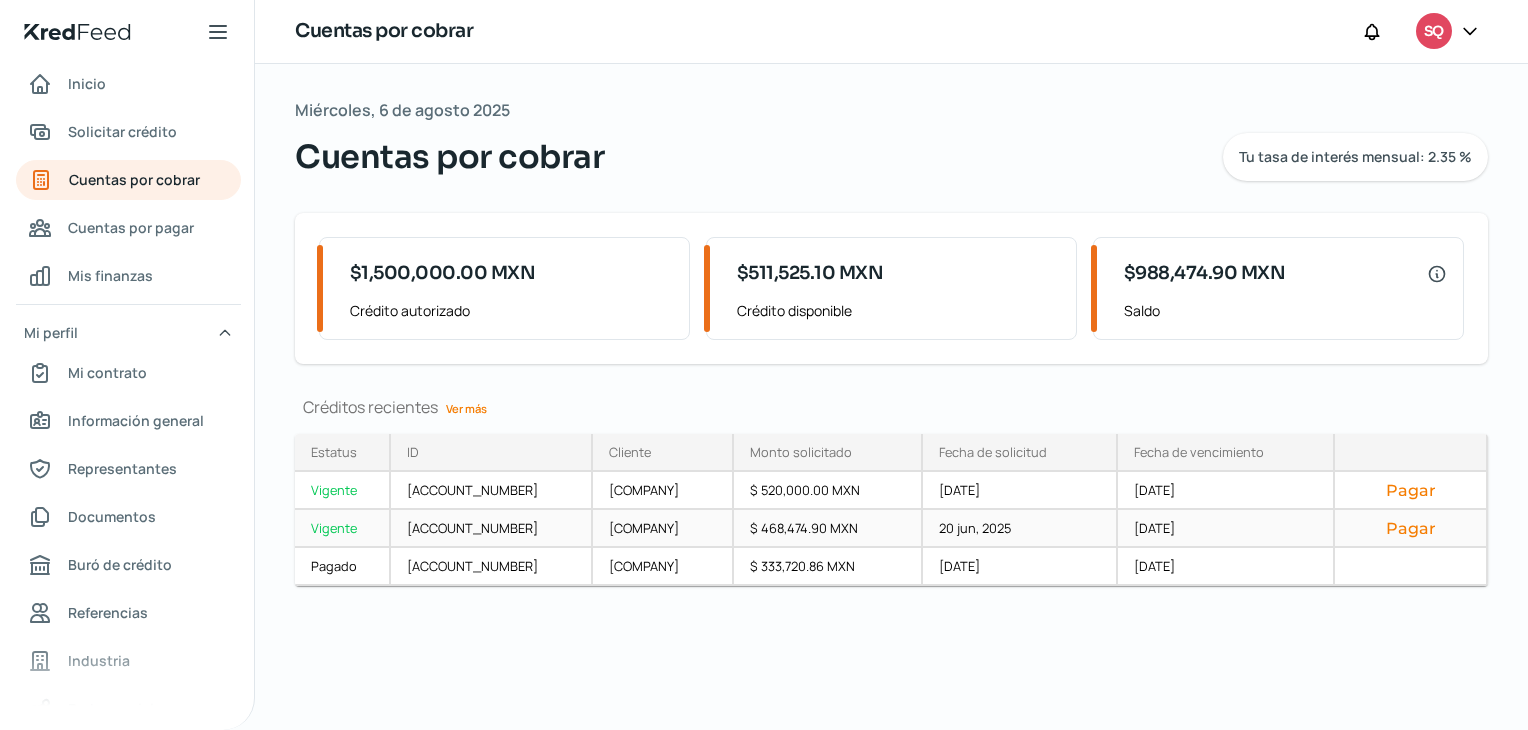 click on "Pagar" at bounding box center [1410, 528] 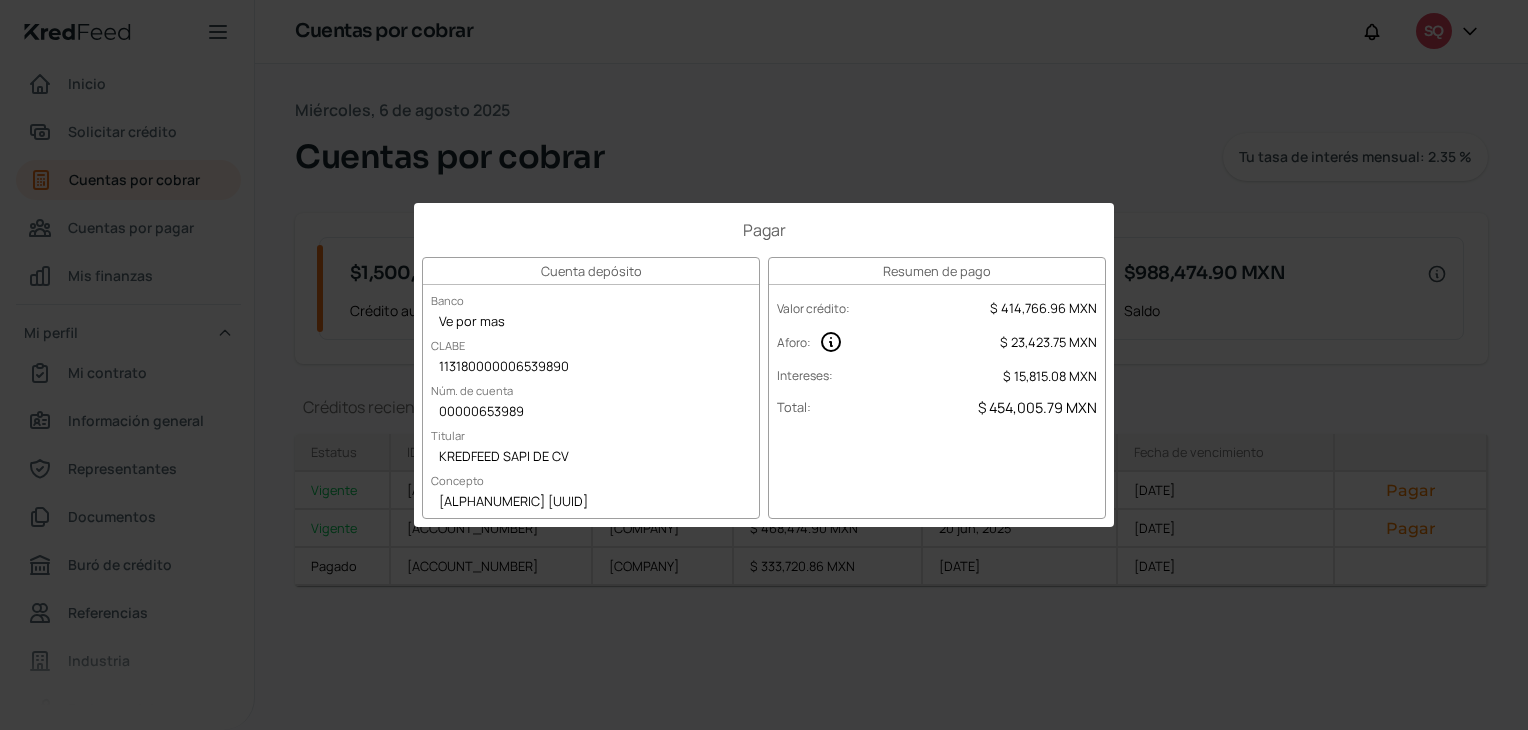 type 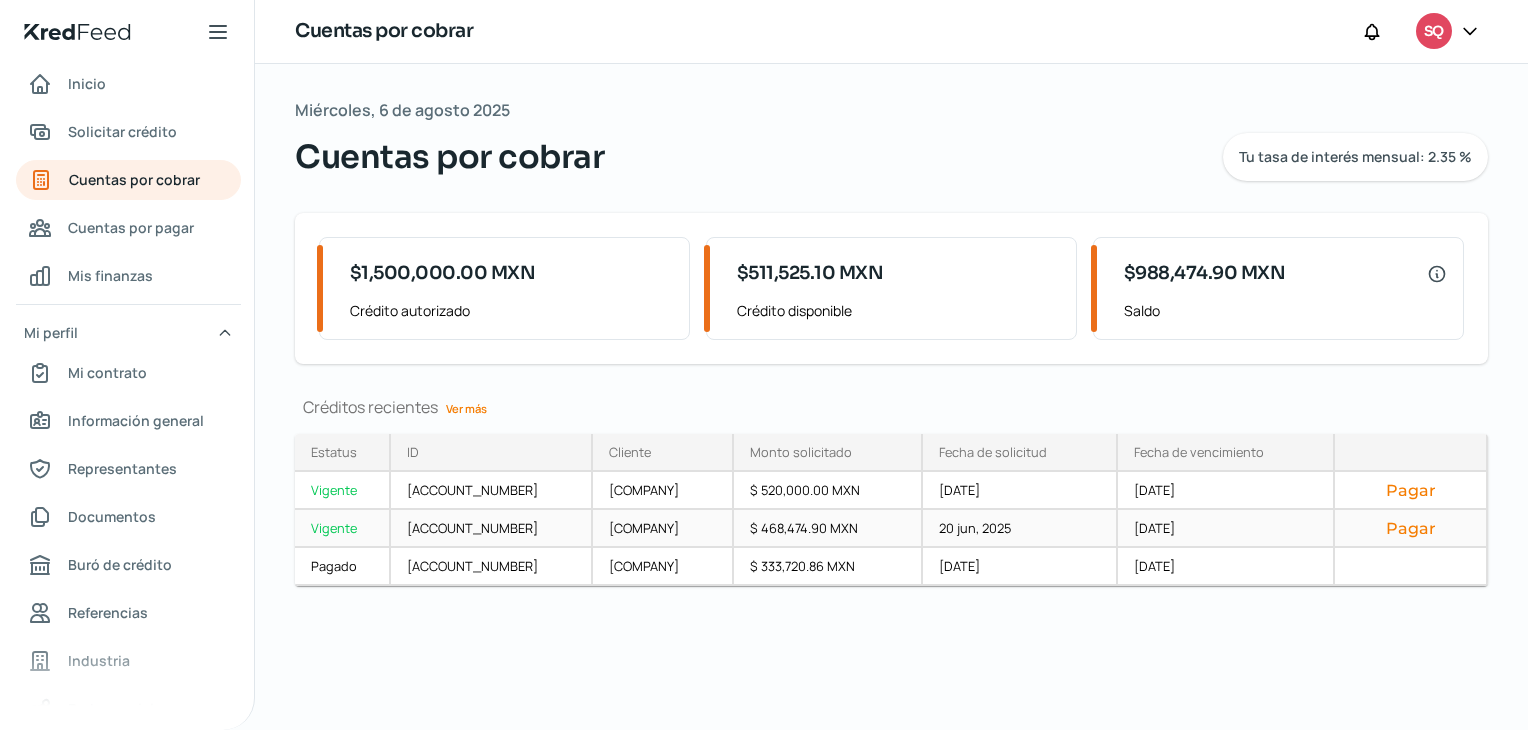 click on "[COMPANY]" at bounding box center (663, 529) 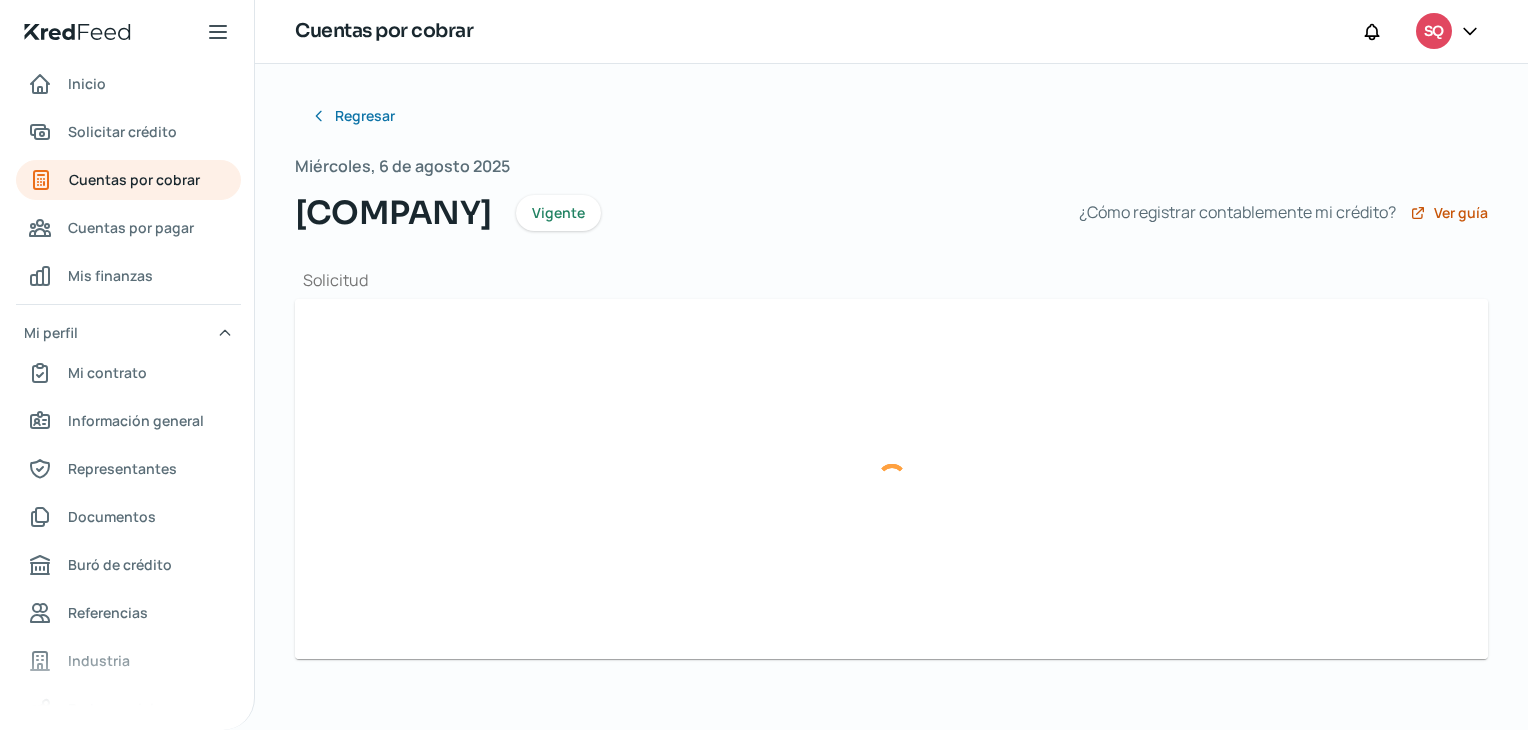 type on "F_AL000542.xml" 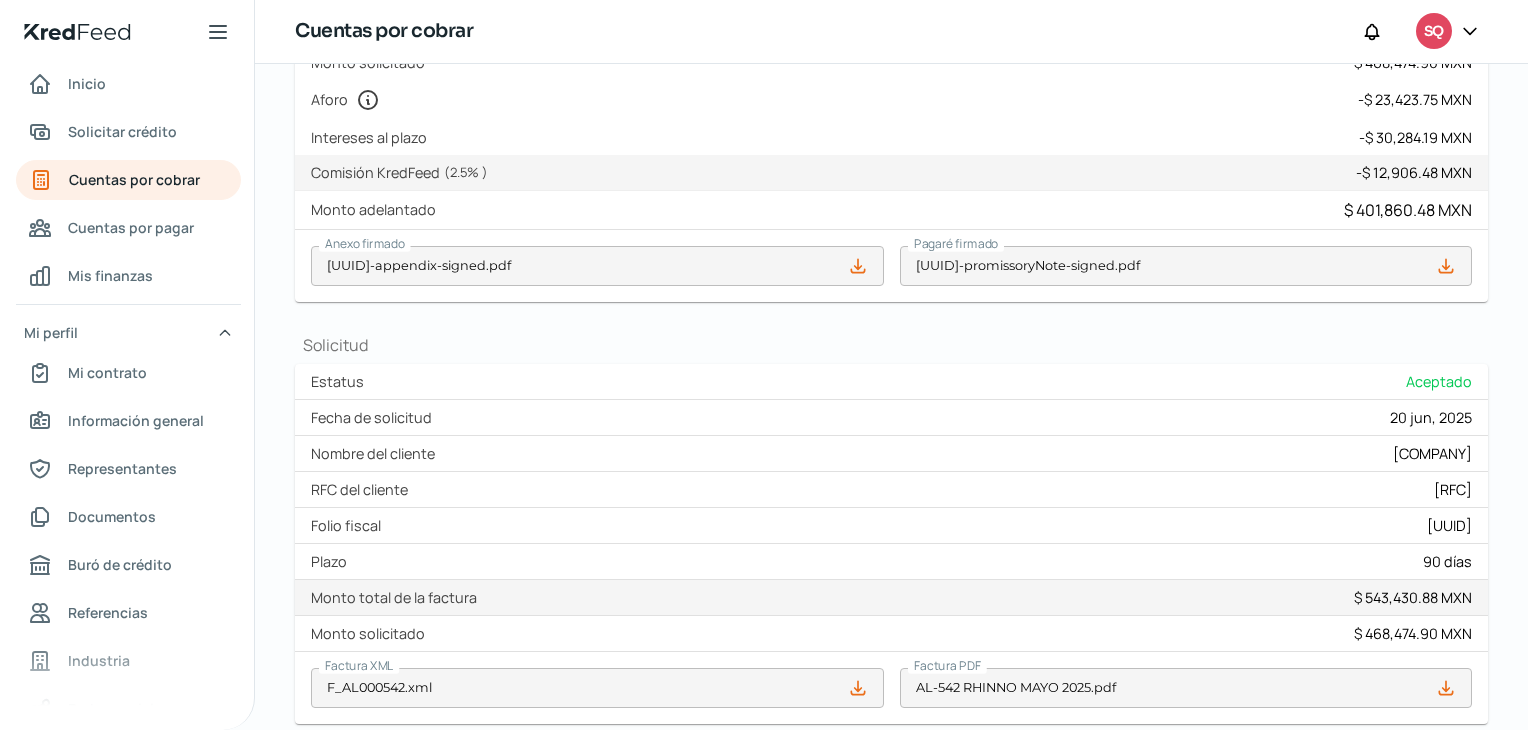 scroll, scrollTop: 717, scrollLeft: 0, axis: vertical 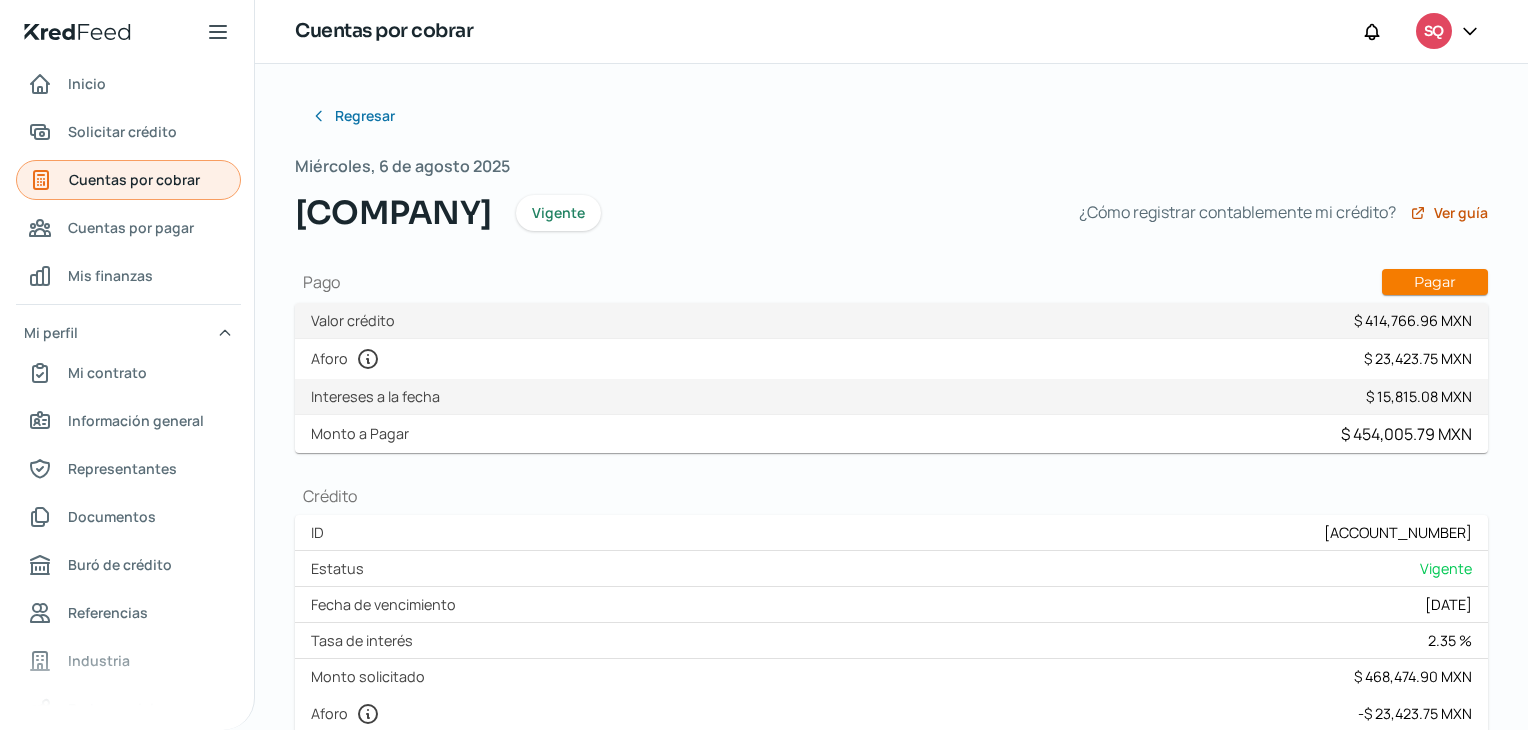 click on "Cuentas por cobrar" at bounding box center (134, 179) 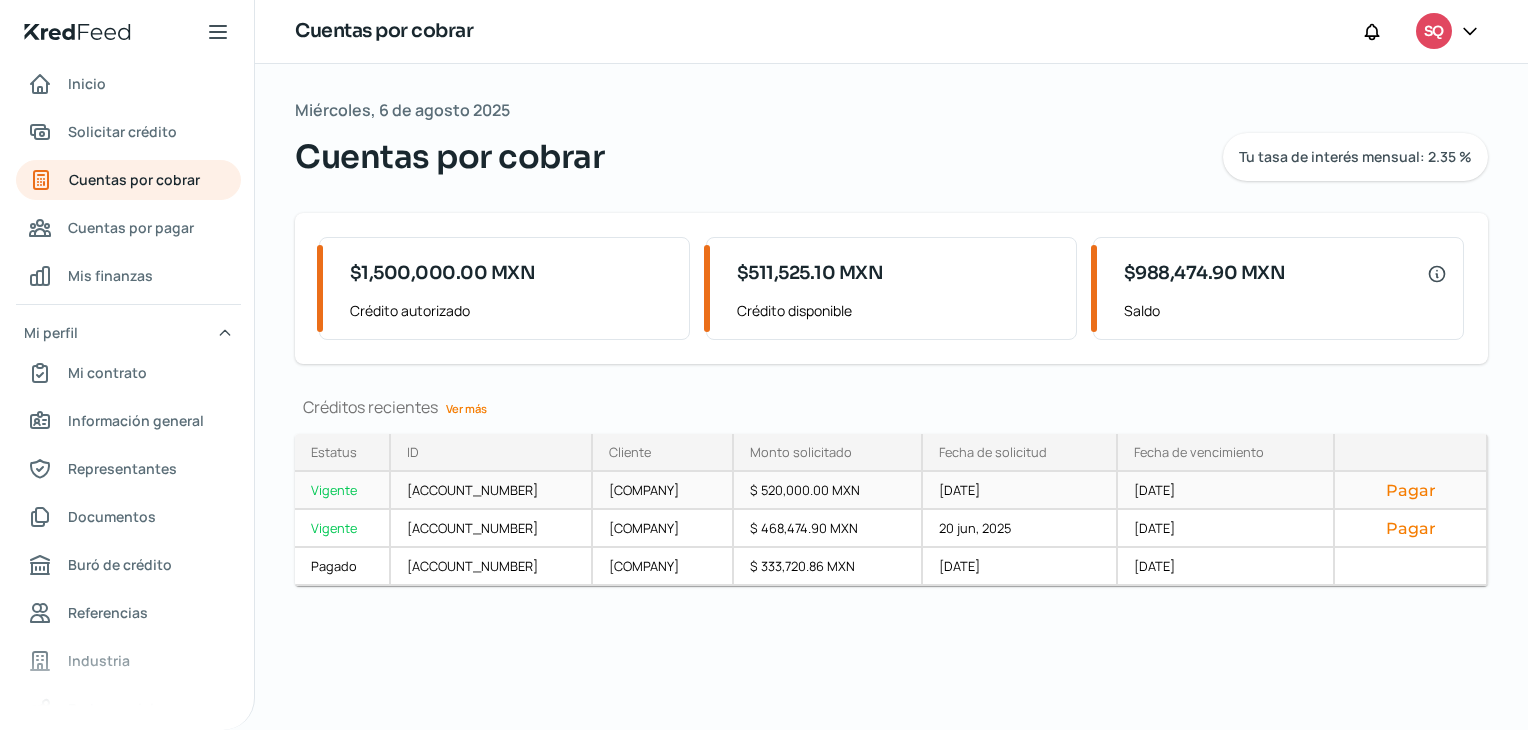 click on "[COMPANY]" at bounding box center (663, 491) 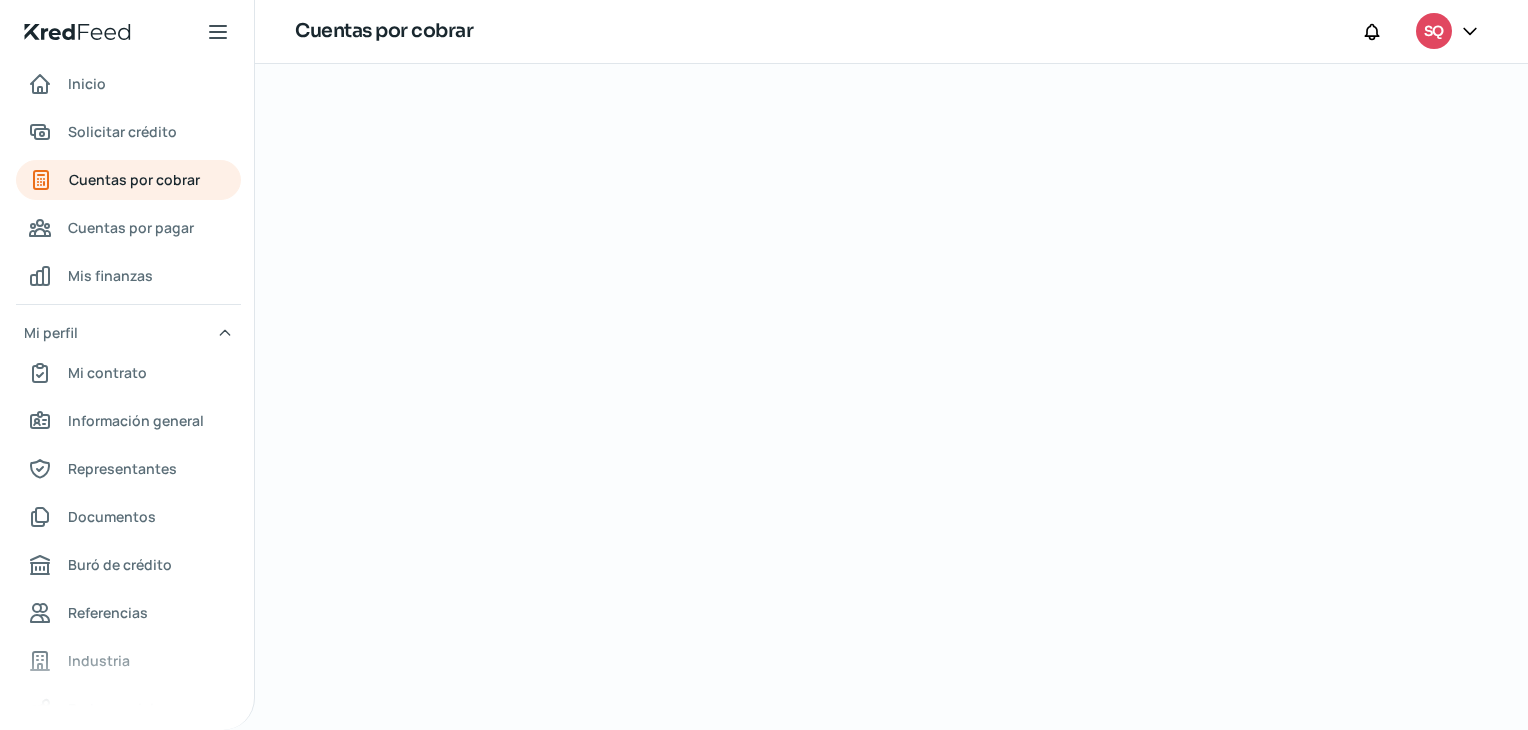 scroll, scrollTop: 0, scrollLeft: 0, axis: both 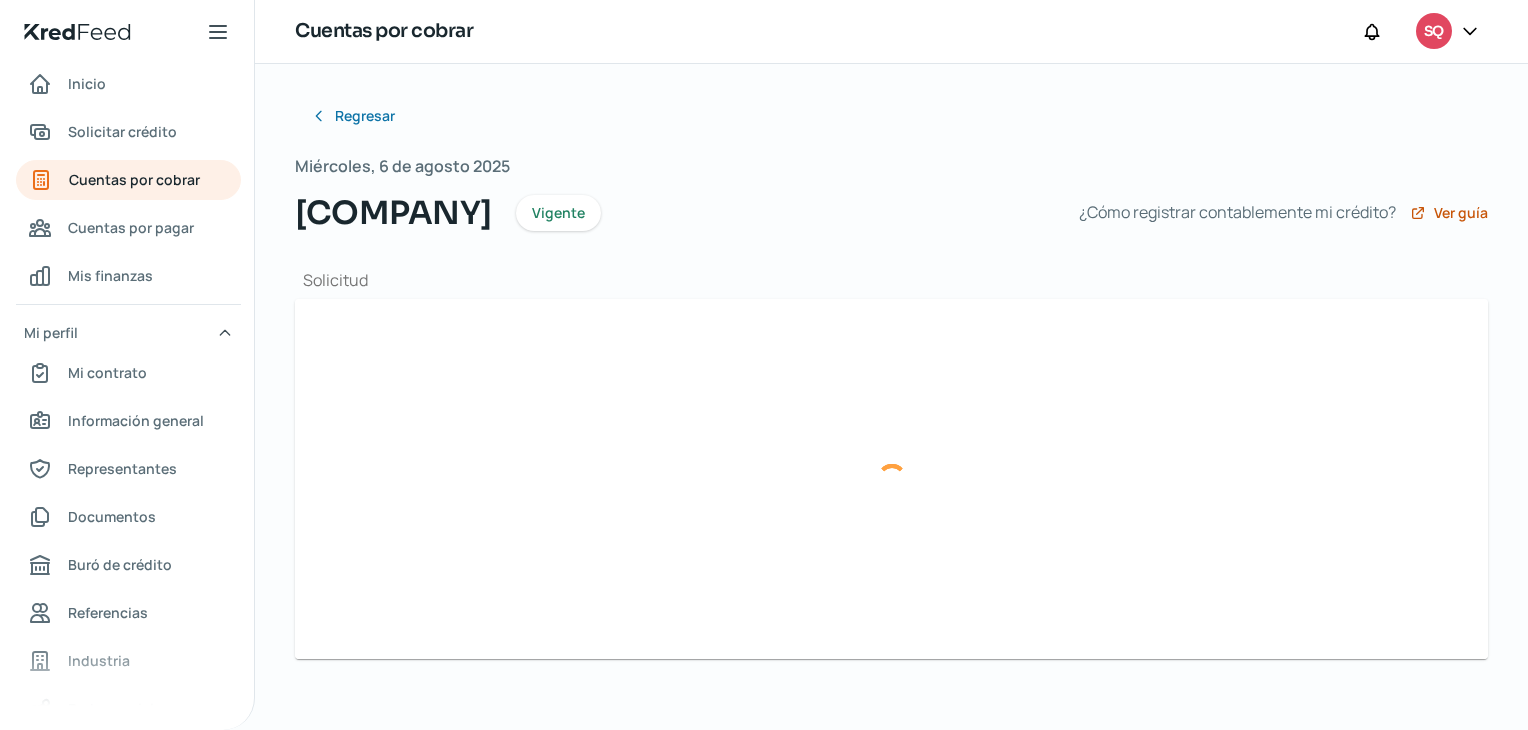 type on "F_AL000585.xml" 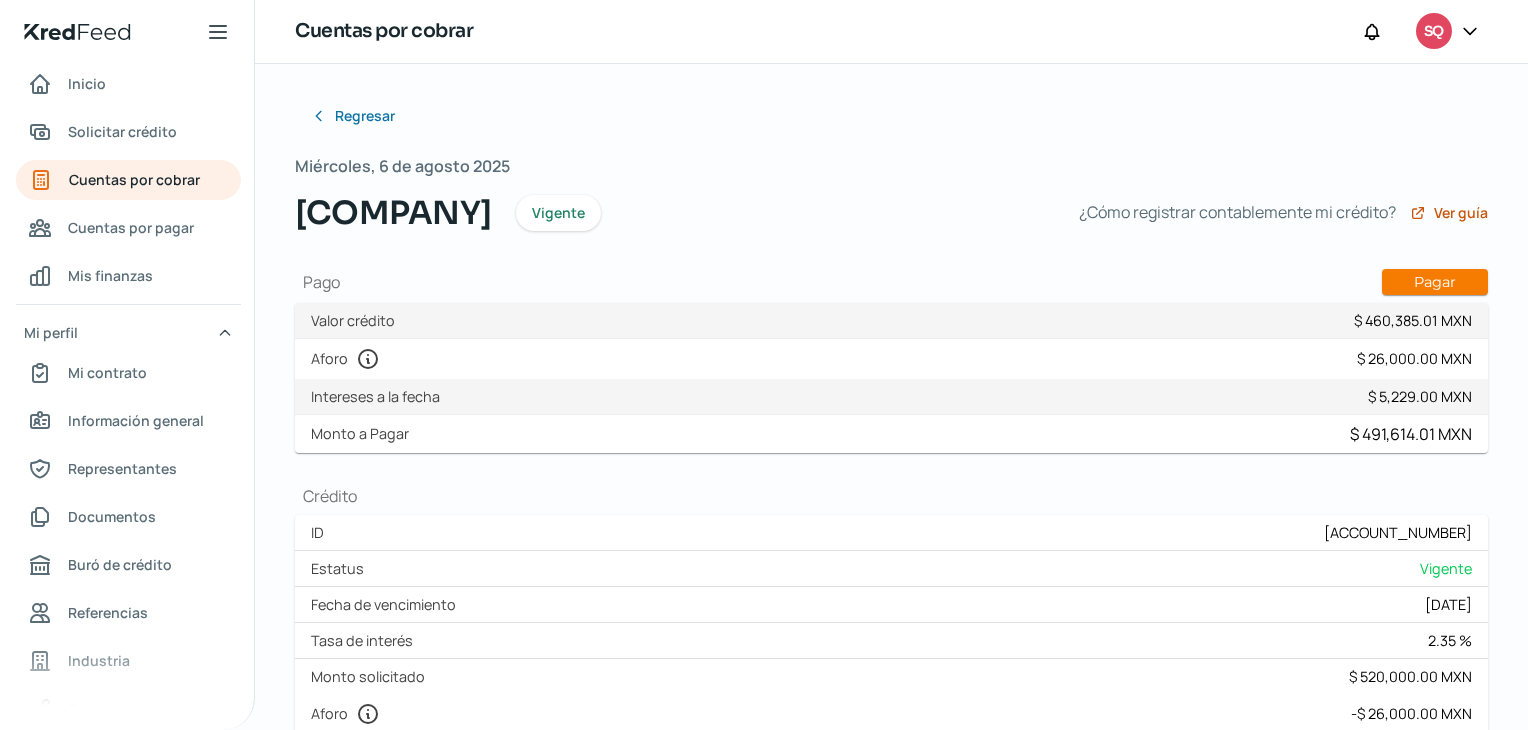 scroll, scrollTop: 717, scrollLeft: 0, axis: vertical 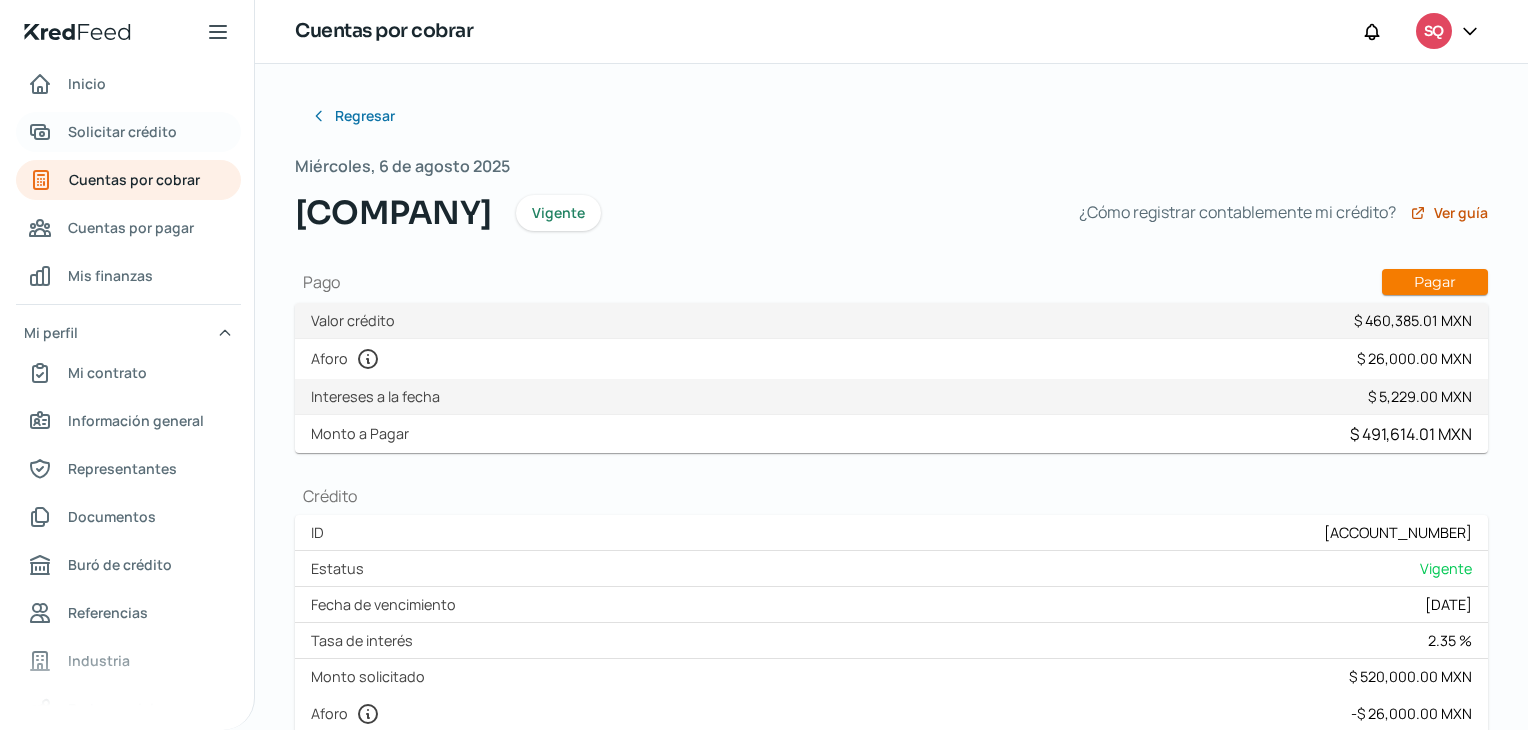 click on "Solicitar crédito" at bounding box center [122, 131] 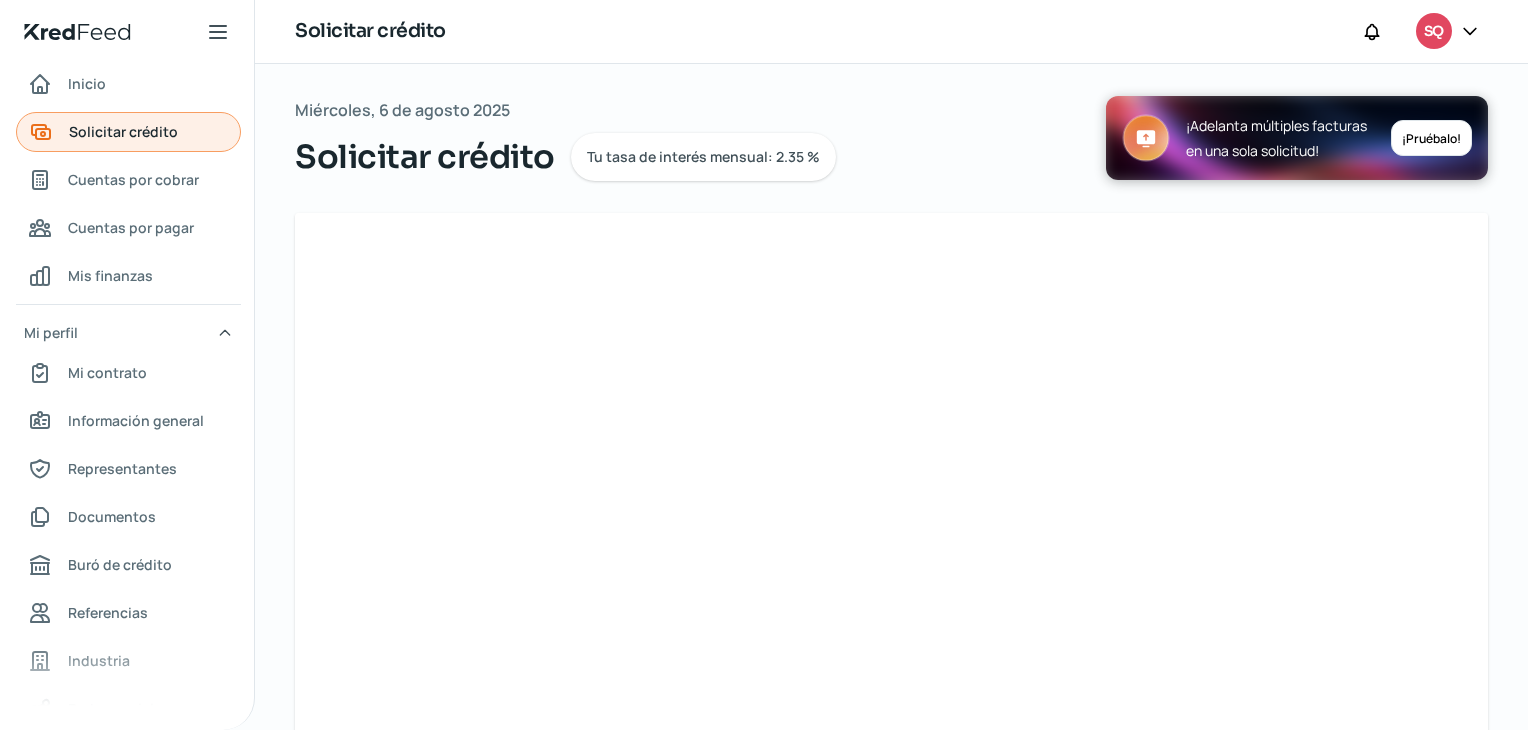 scroll, scrollTop: 0, scrollLeft: 0, axis: both 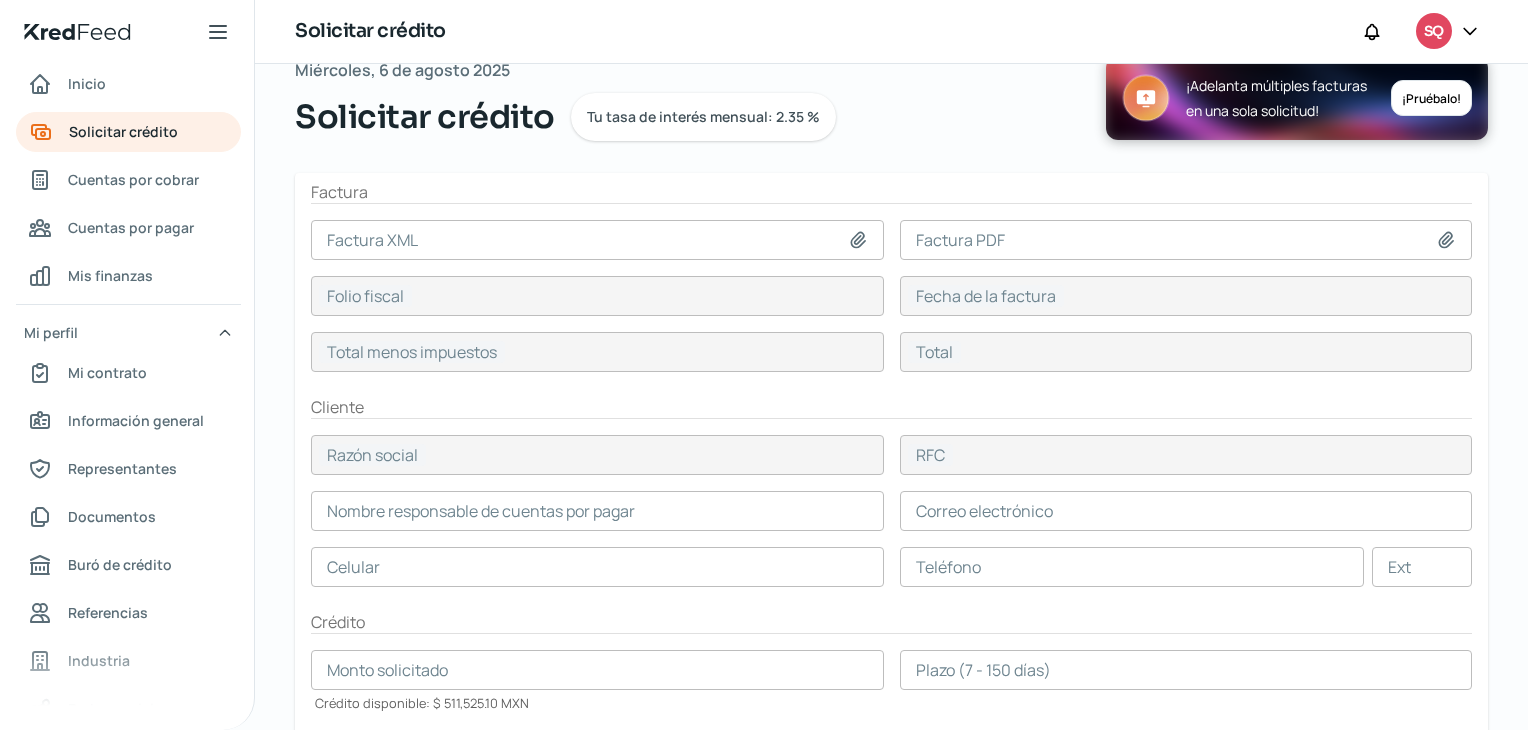 click 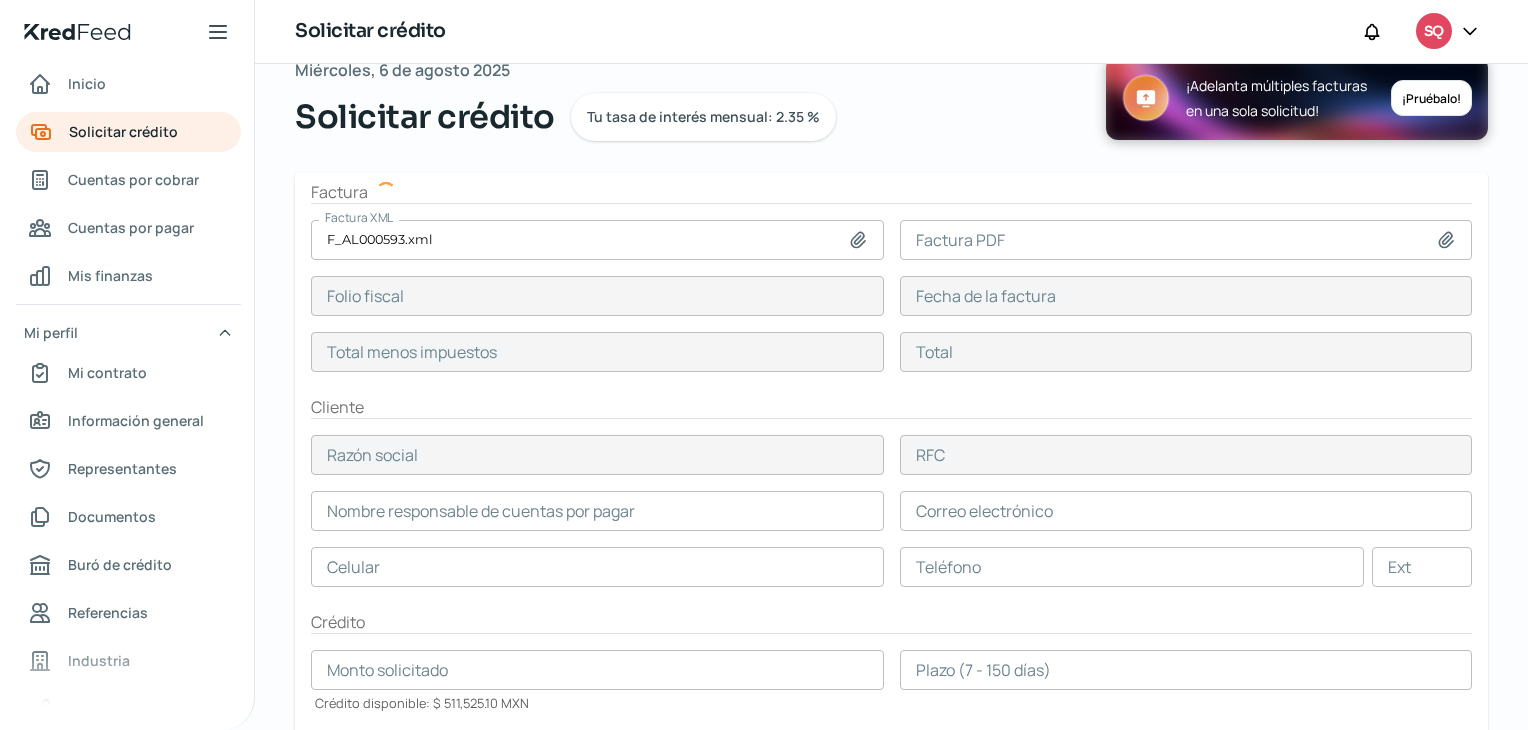 type on "[UUID]" 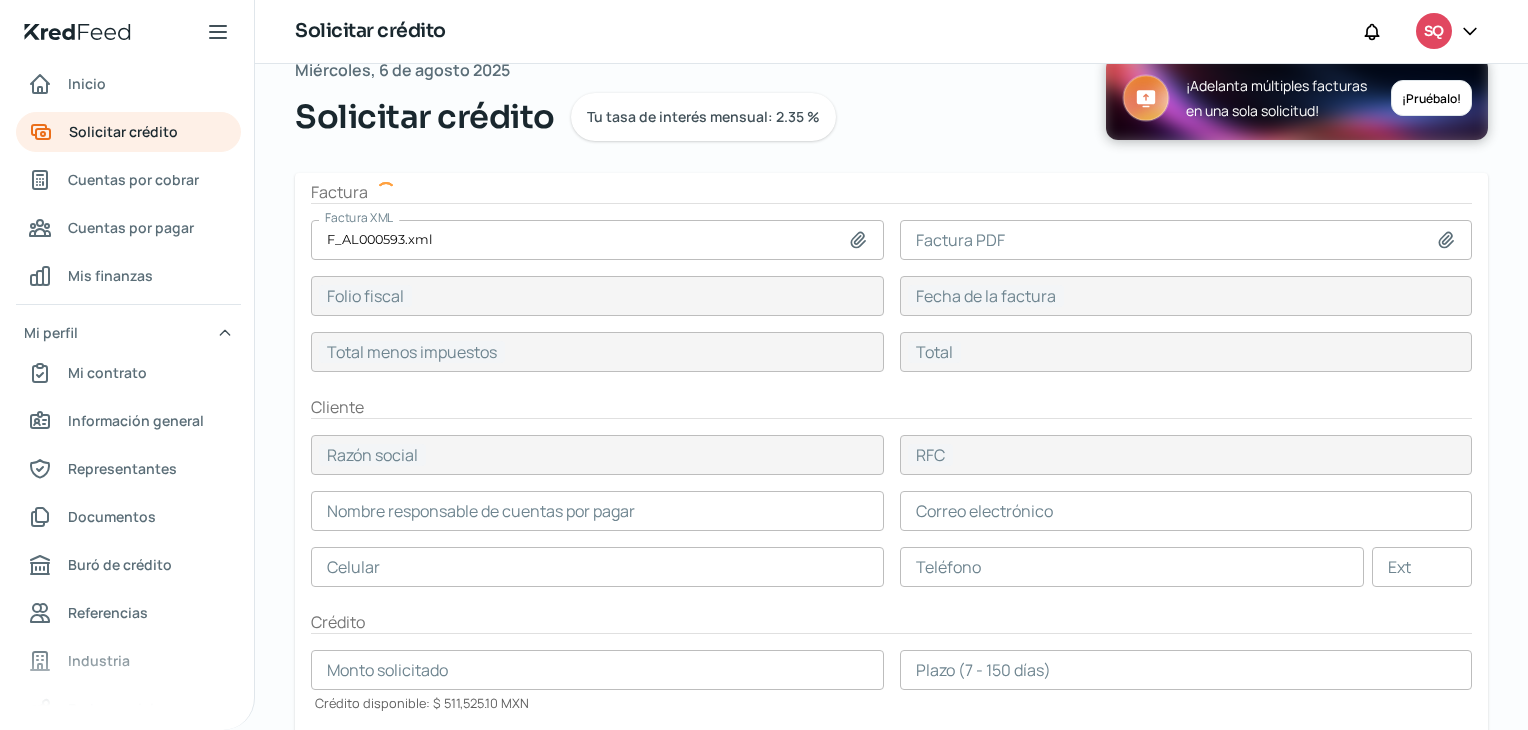 type on "31 jul, 2025" 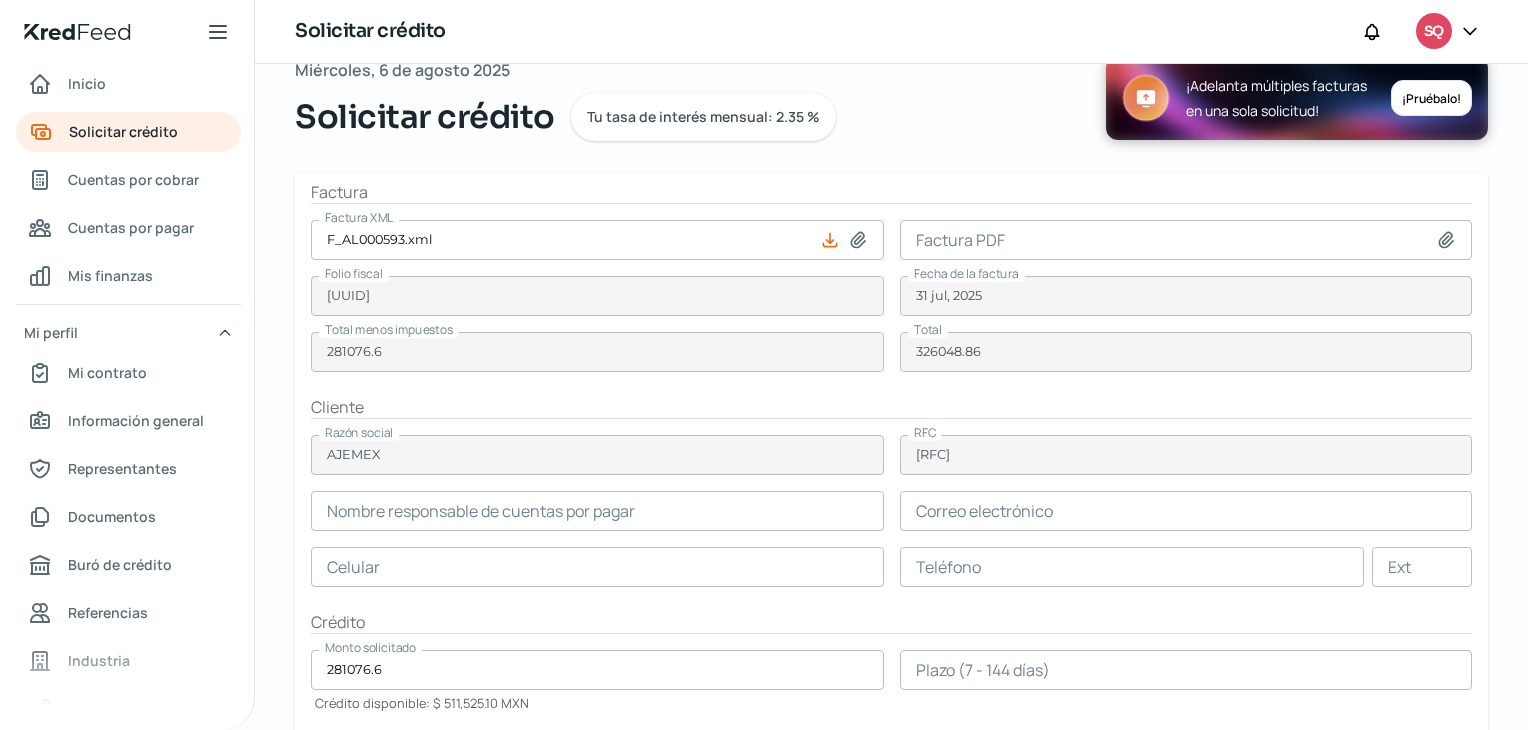 click 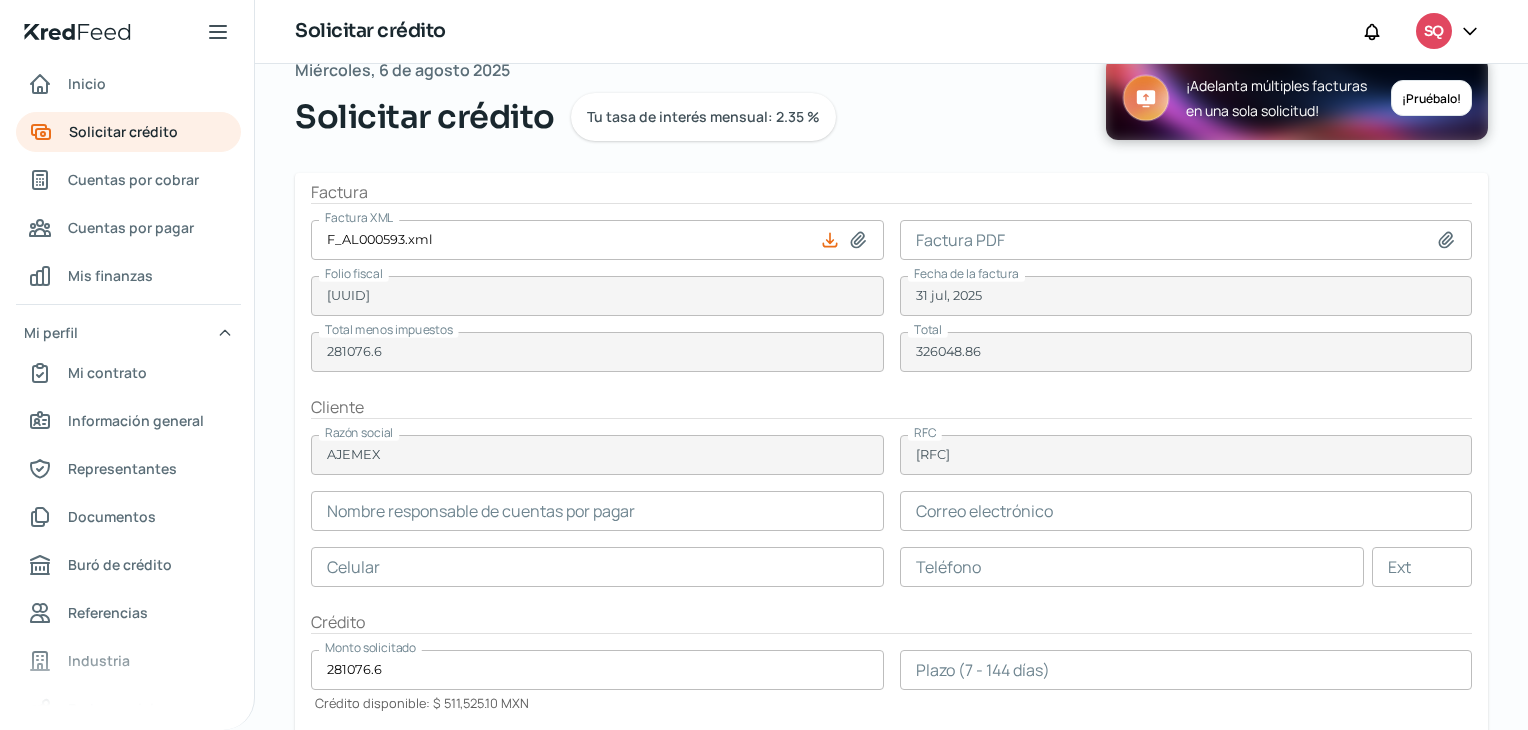 type on "C:\fakepath\al-593.pdf" 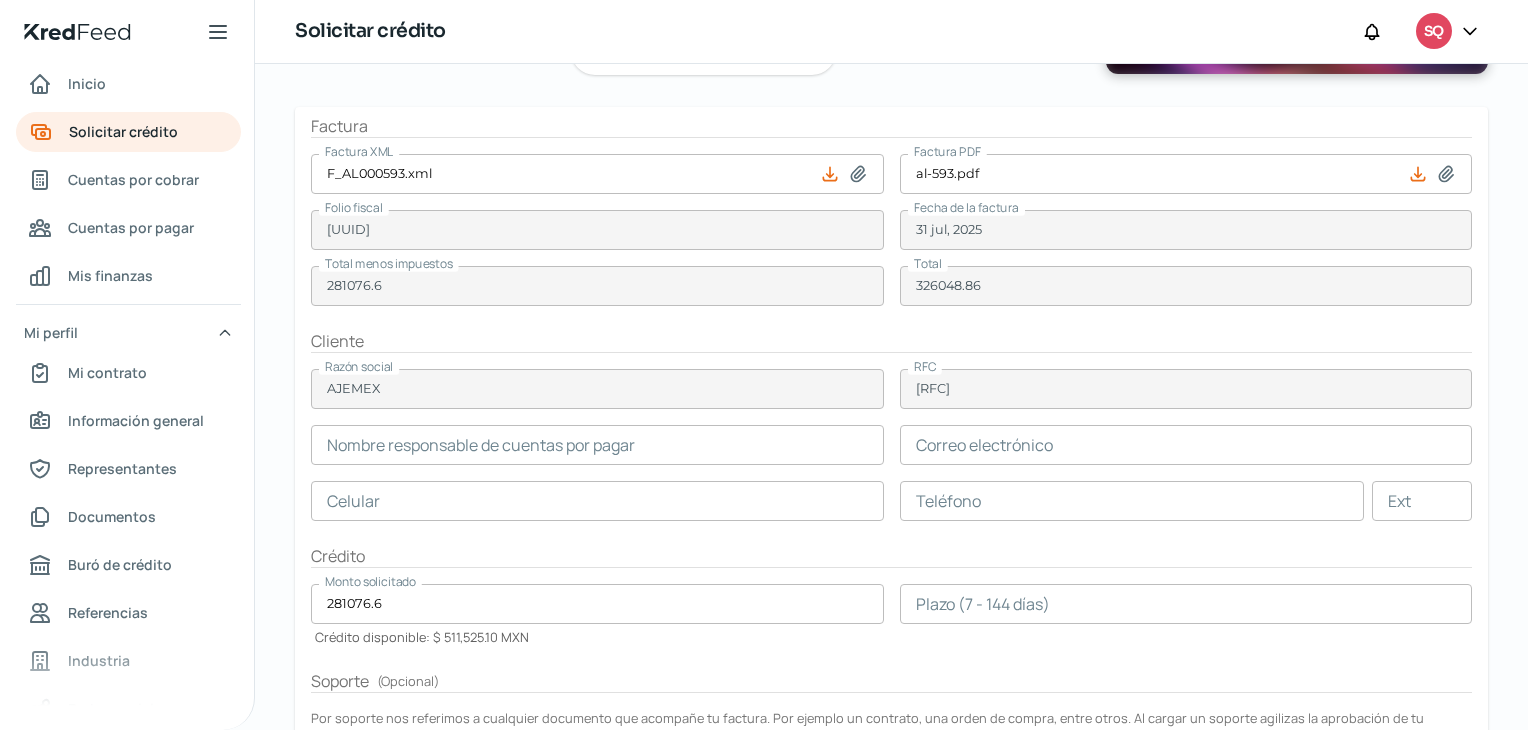 scroll, scrollTop: 107, scrollLeft: 0, axis: vertical 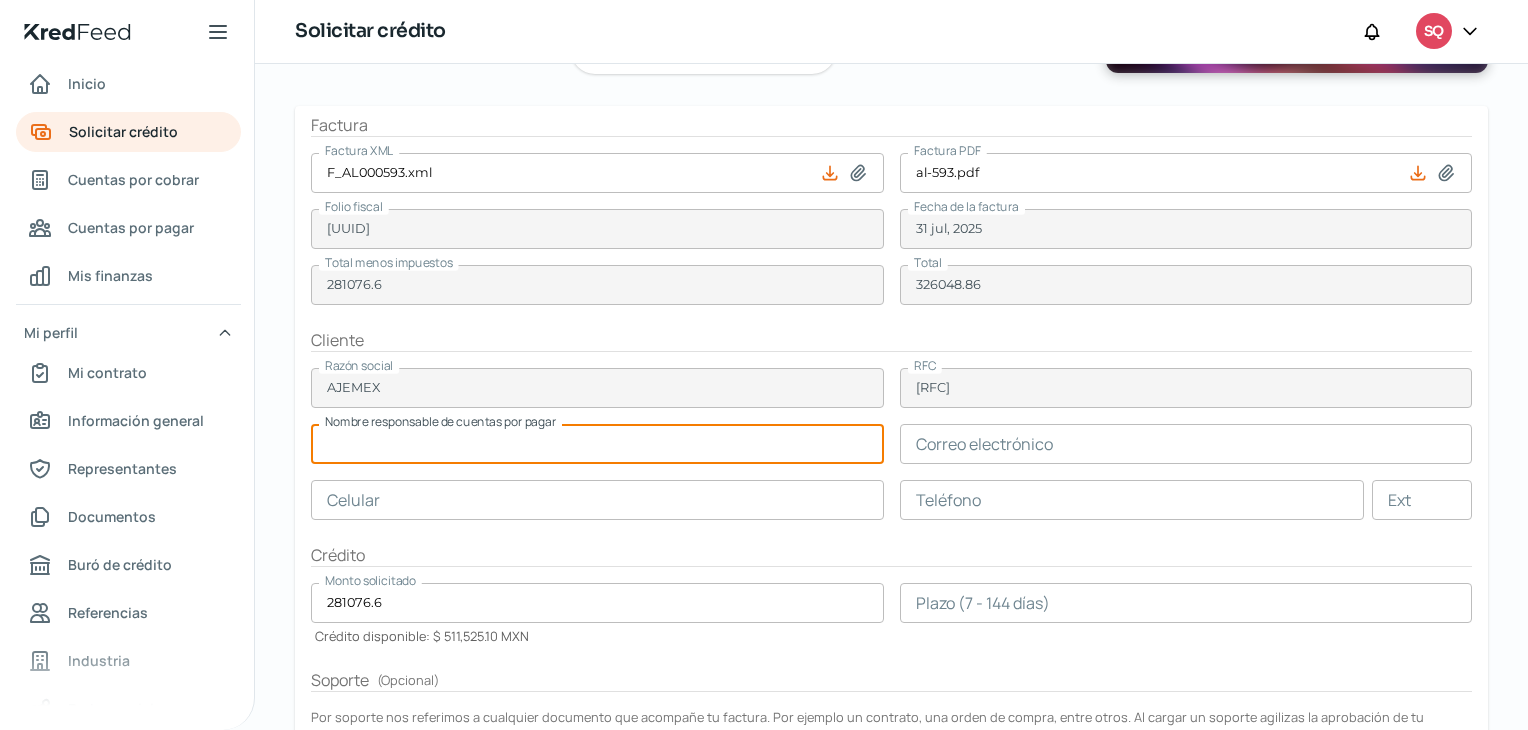click at bounding box center (597, 444) 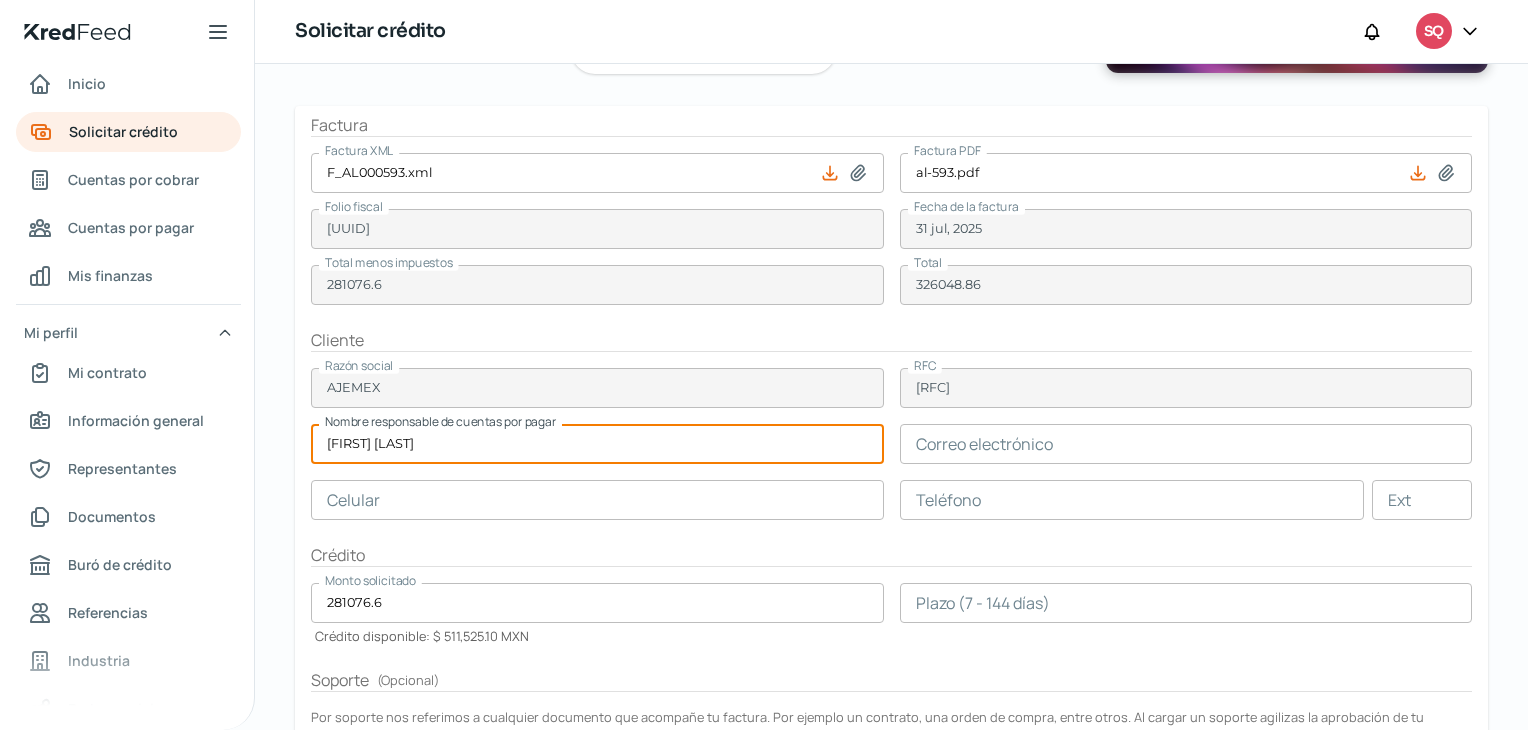 type on "[FIRST] [LAST]" 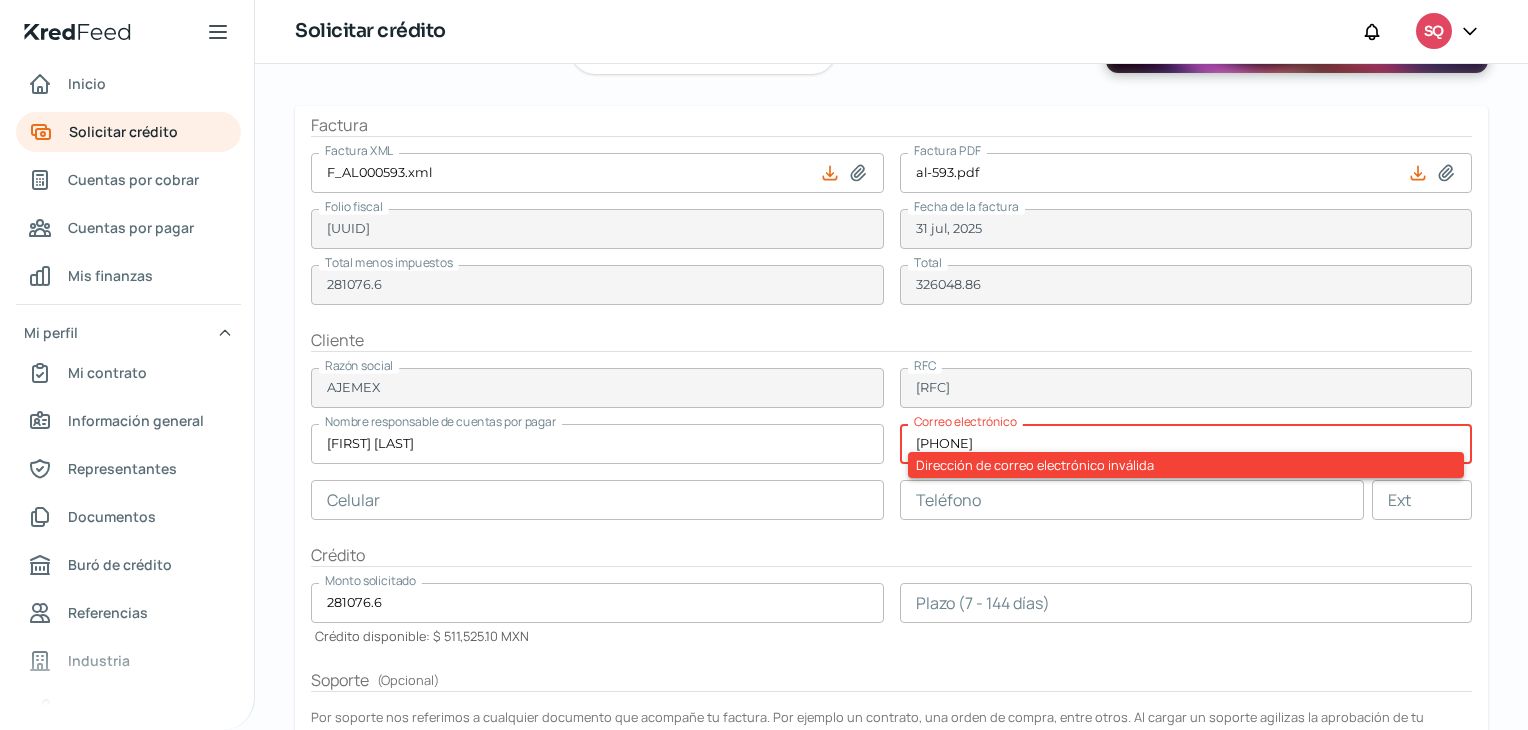 drag, startPoint x: 1013, startPoint y: 443, endPoint x: 742, endPoint y: 440, distance: 271.0166 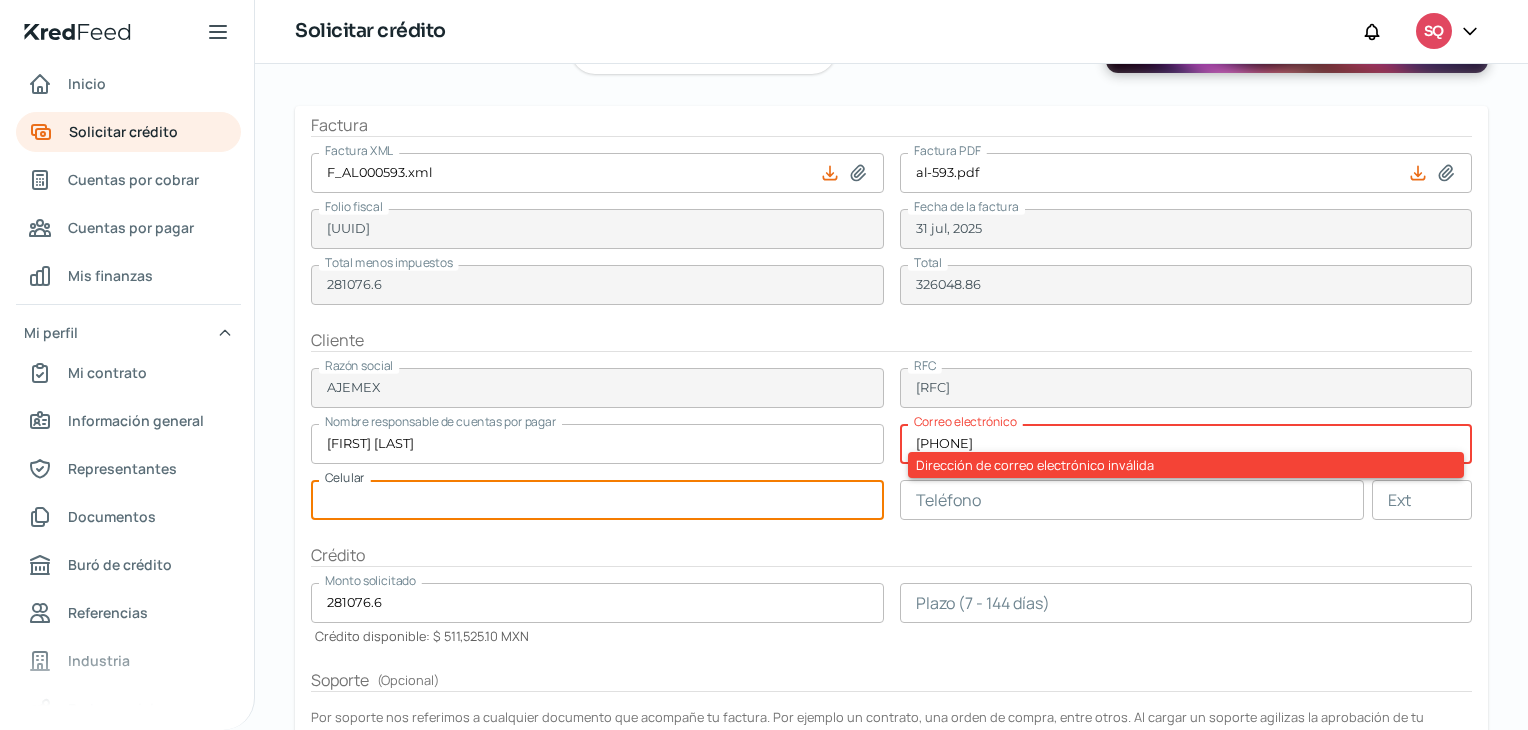 click at bounding box center (597, 500) 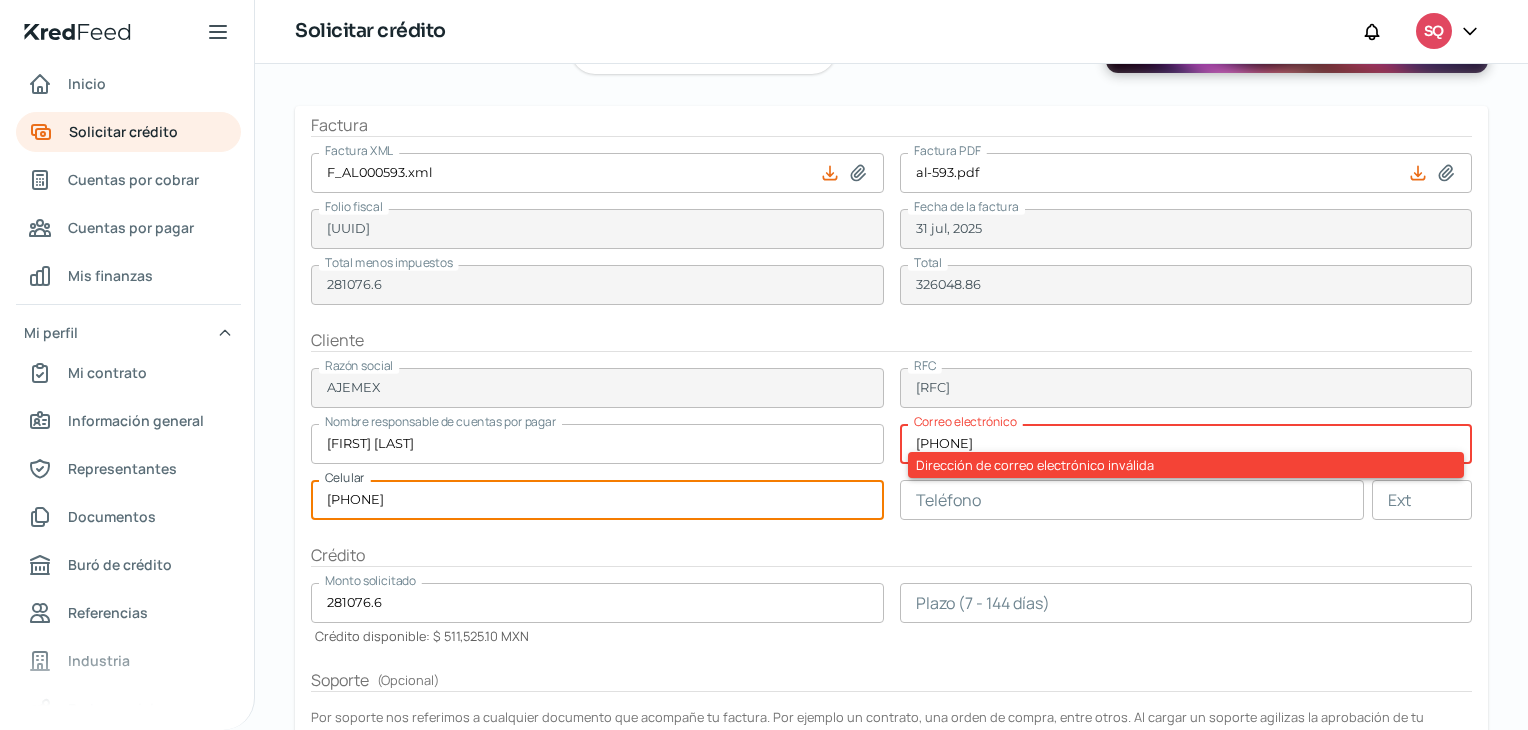 type on "[PHONE]" 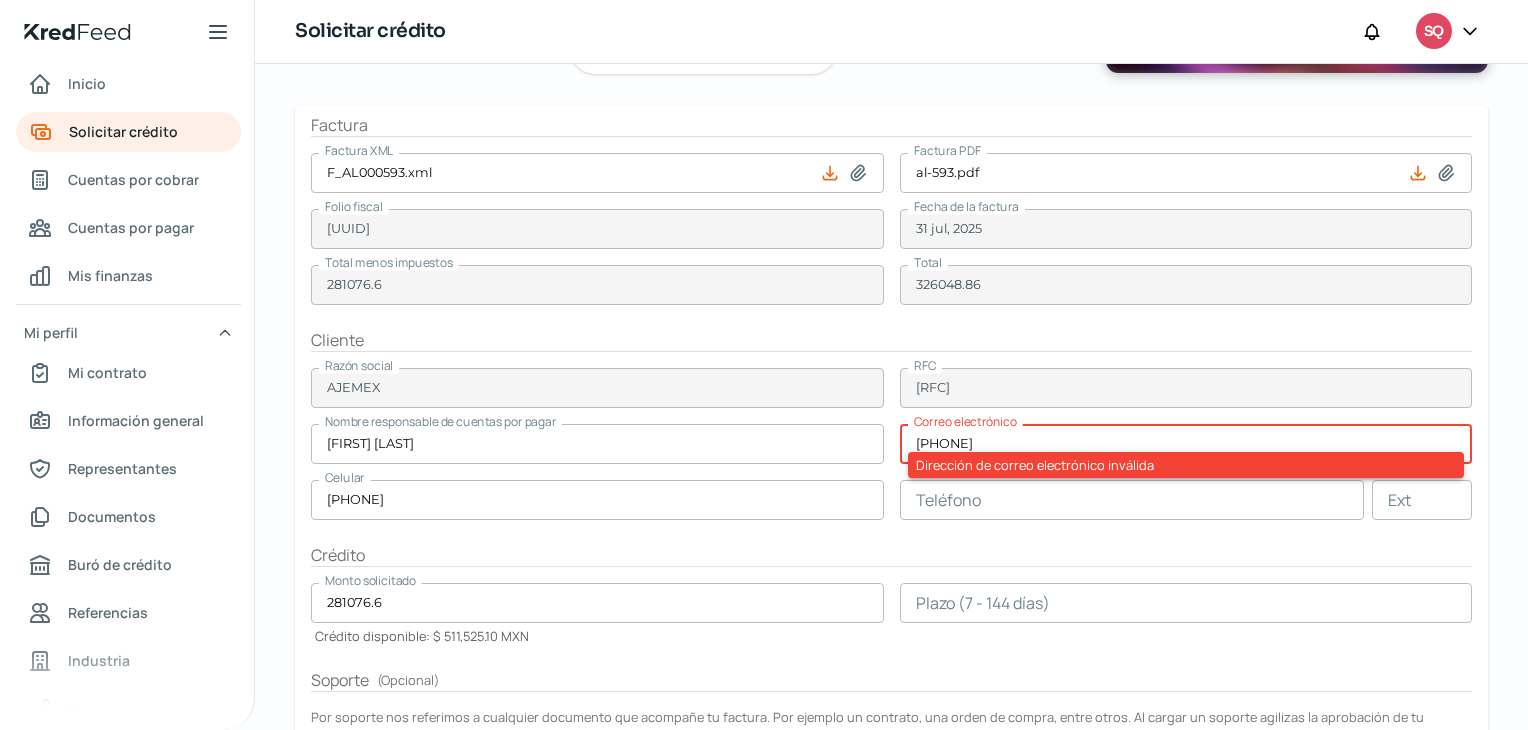 drag, startPoint x: 1008, startPoint y: 441, endPoint x: 718, endPoint y: 438, distance: 290.0155 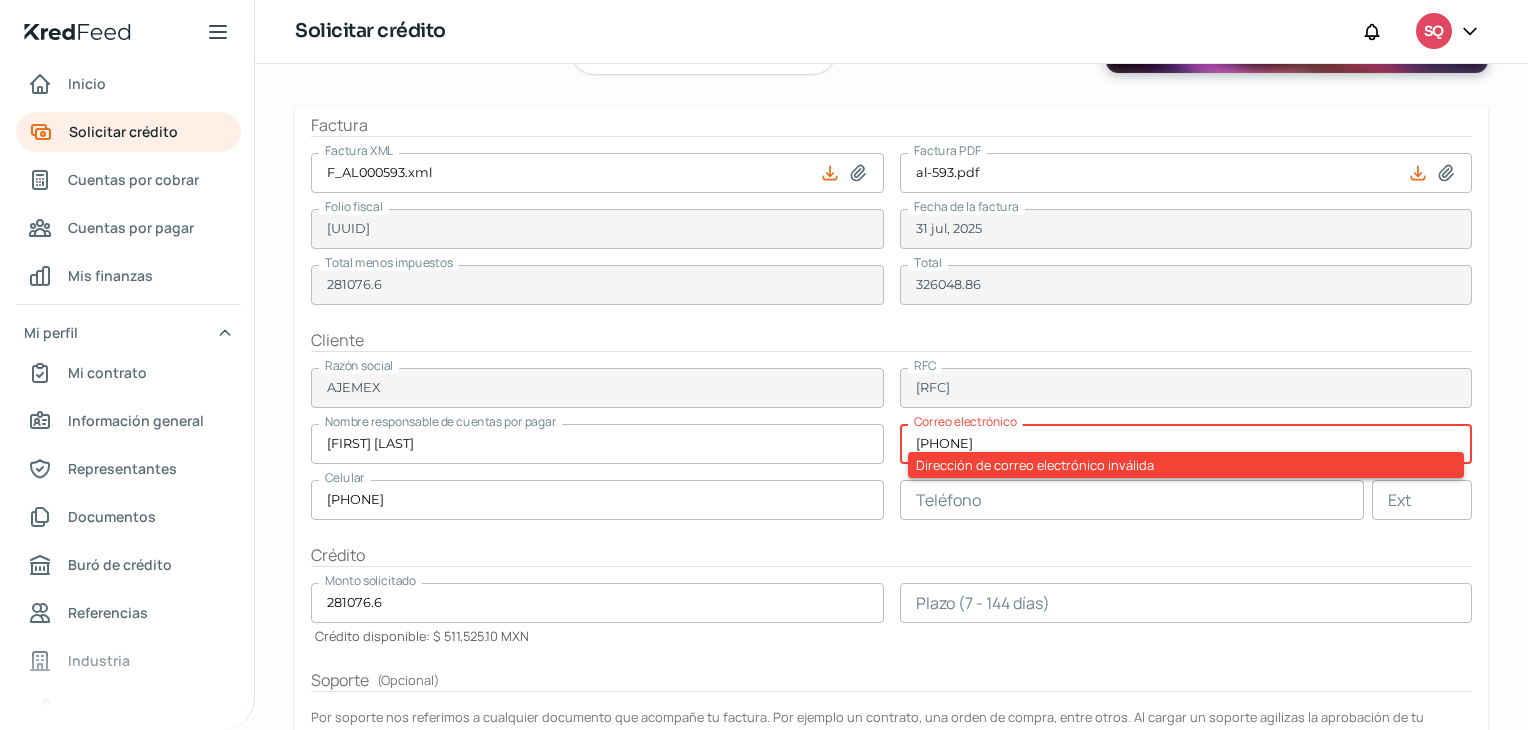 click on "Factura Factura XML F_AL000593.xml Factura PDF al-593.pdf Folio fiscal [UUID] Fecha de la factura [DATE] Total menos impuestos 281076.6 Total 326048.86 Cliente Razón social AJEMEX RFC AJE010718ET5 Nombre responsable de cuentas por pagar [FIRST] [LAST] Correo electrónico [EMAIL] Dirección de correo electrónico inválida Celular [PHONE] Teléfono Ext Crédito Monto solicitado 281076.6 Crédito disponible: $ 511,525.10 MXN Plazo (7 - 144 días) Soporte   (  Opcional  ) Por soporte nos referimos a cualquier documento que acompañe tu factura. Por ejemplo un contrato, una orden de compra, entre otros. Al cargar un soporte agilizas la aprobación de tu crédito. Soporte 1 Soporte 2 Declaración Cancelar Continuar" at bounding box center (891, 527) 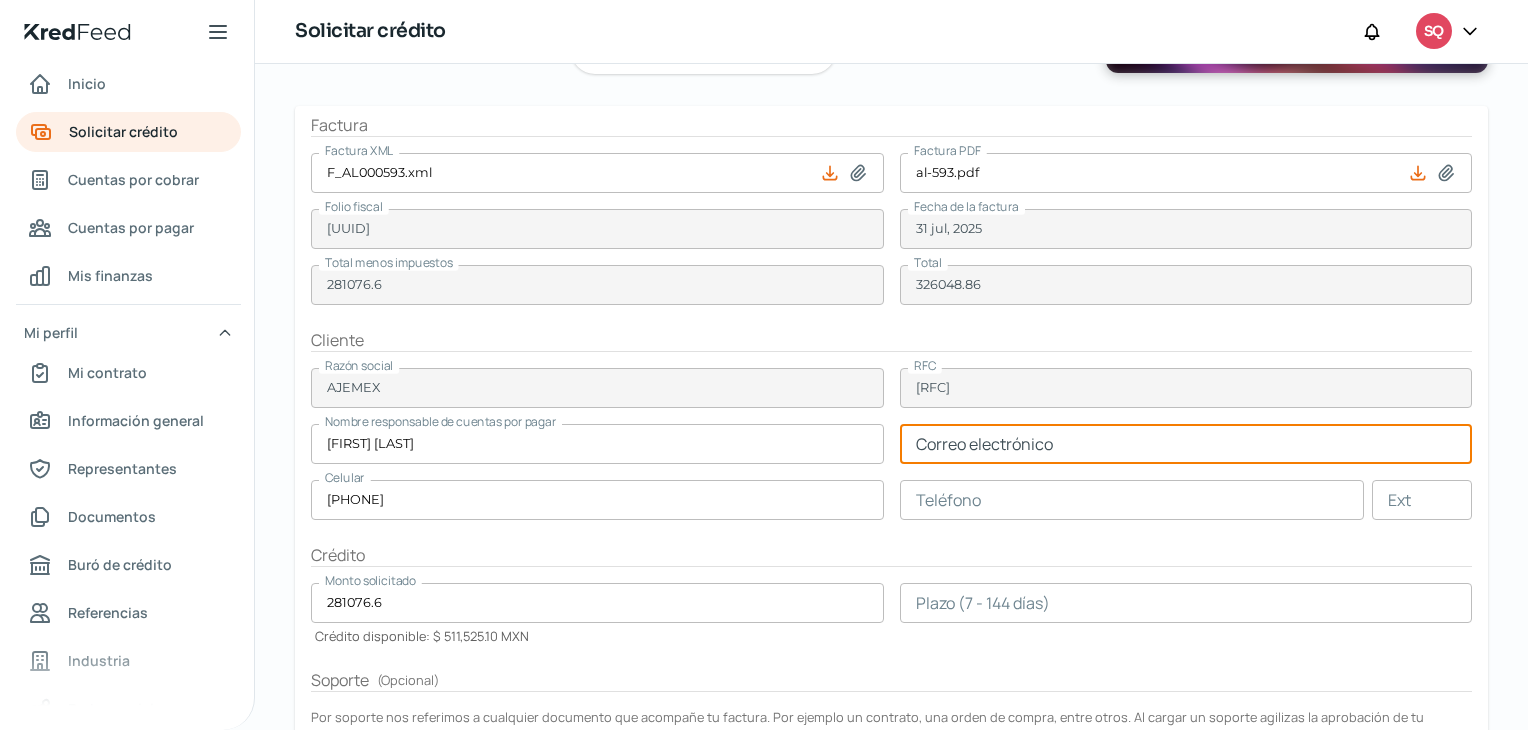 type 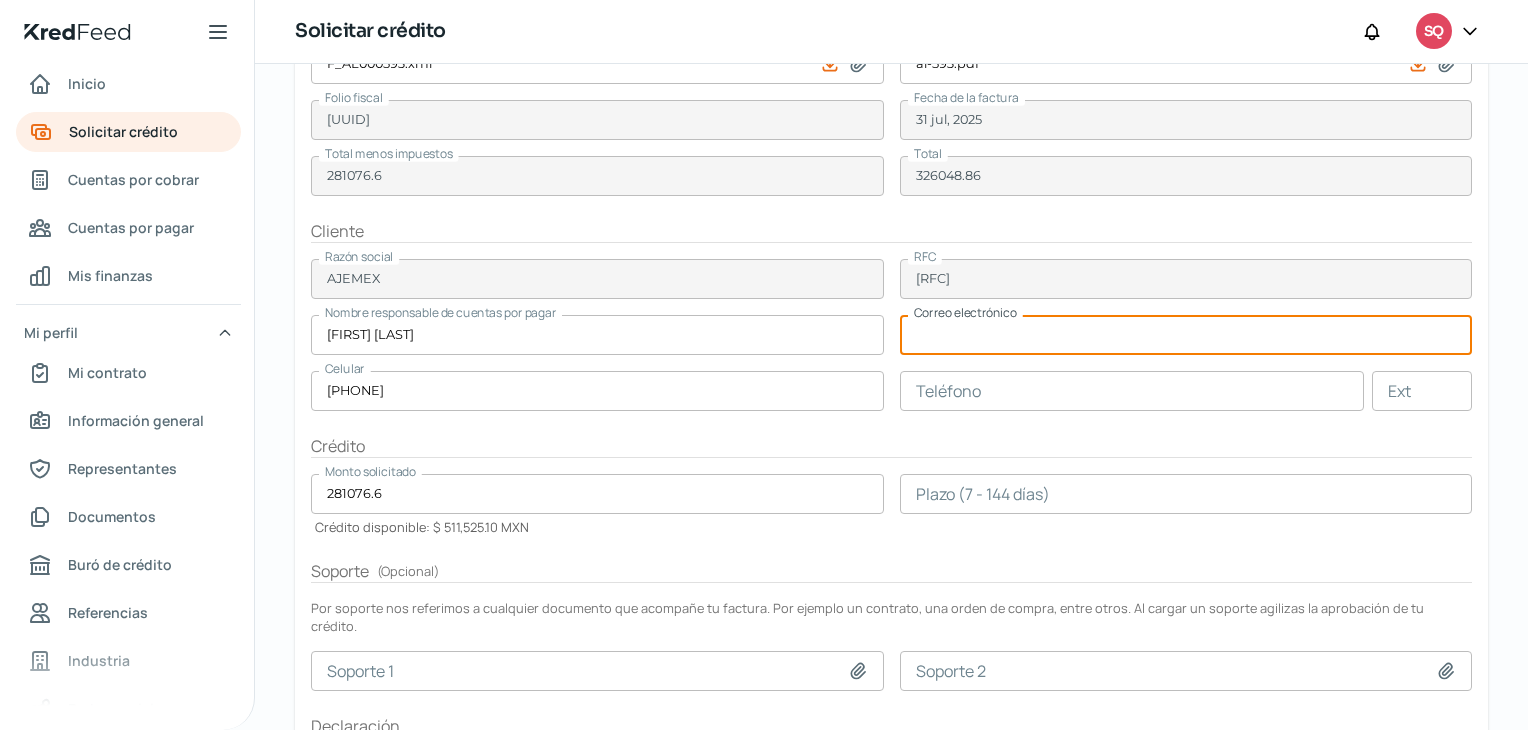 scroll, scrollTop: 219, scrollLeft: 0, axis: vertical 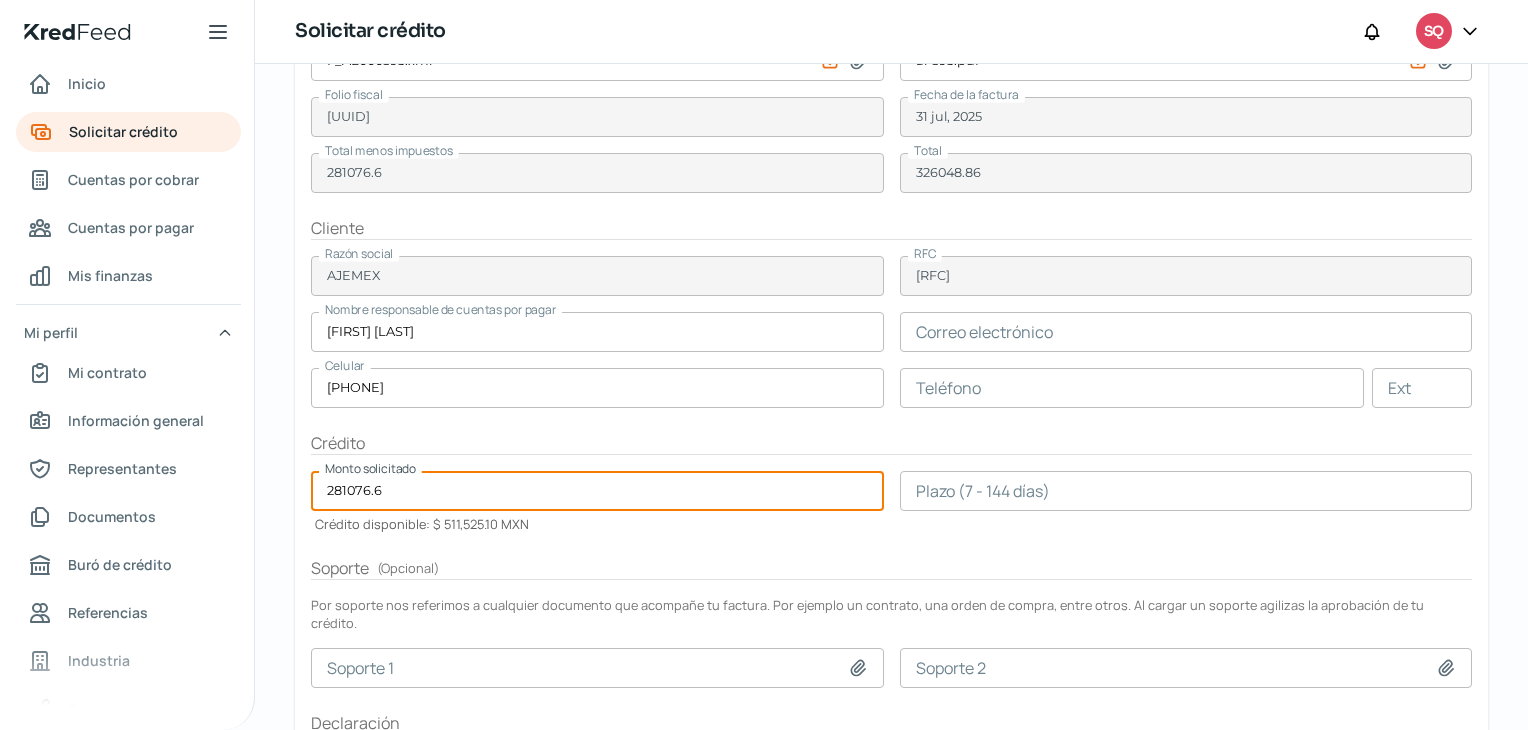 click on "281076.6" at bounding box center (597, 491) 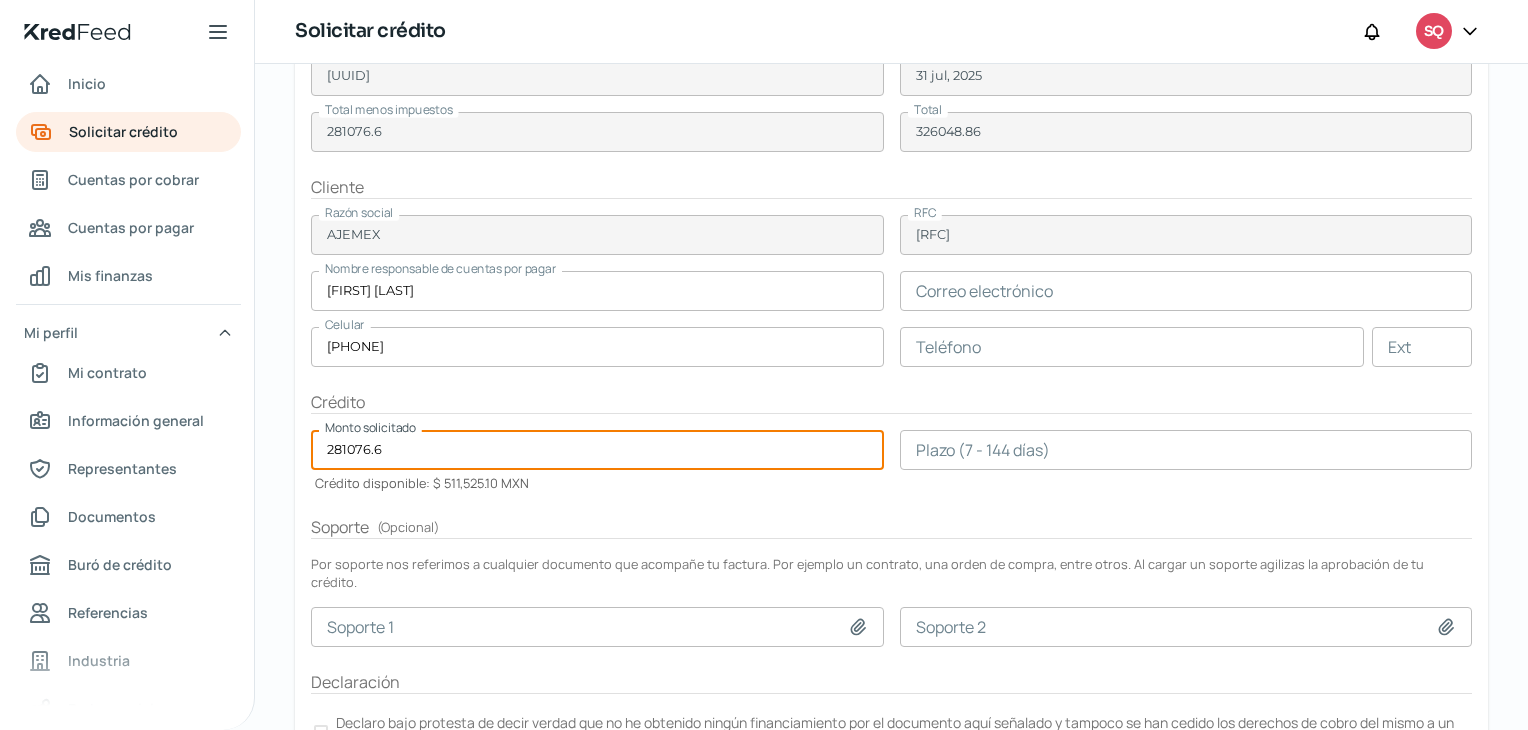 click on "Crédito disponible: $ 511,525.10 MXN" at bounding box center (597, 481) 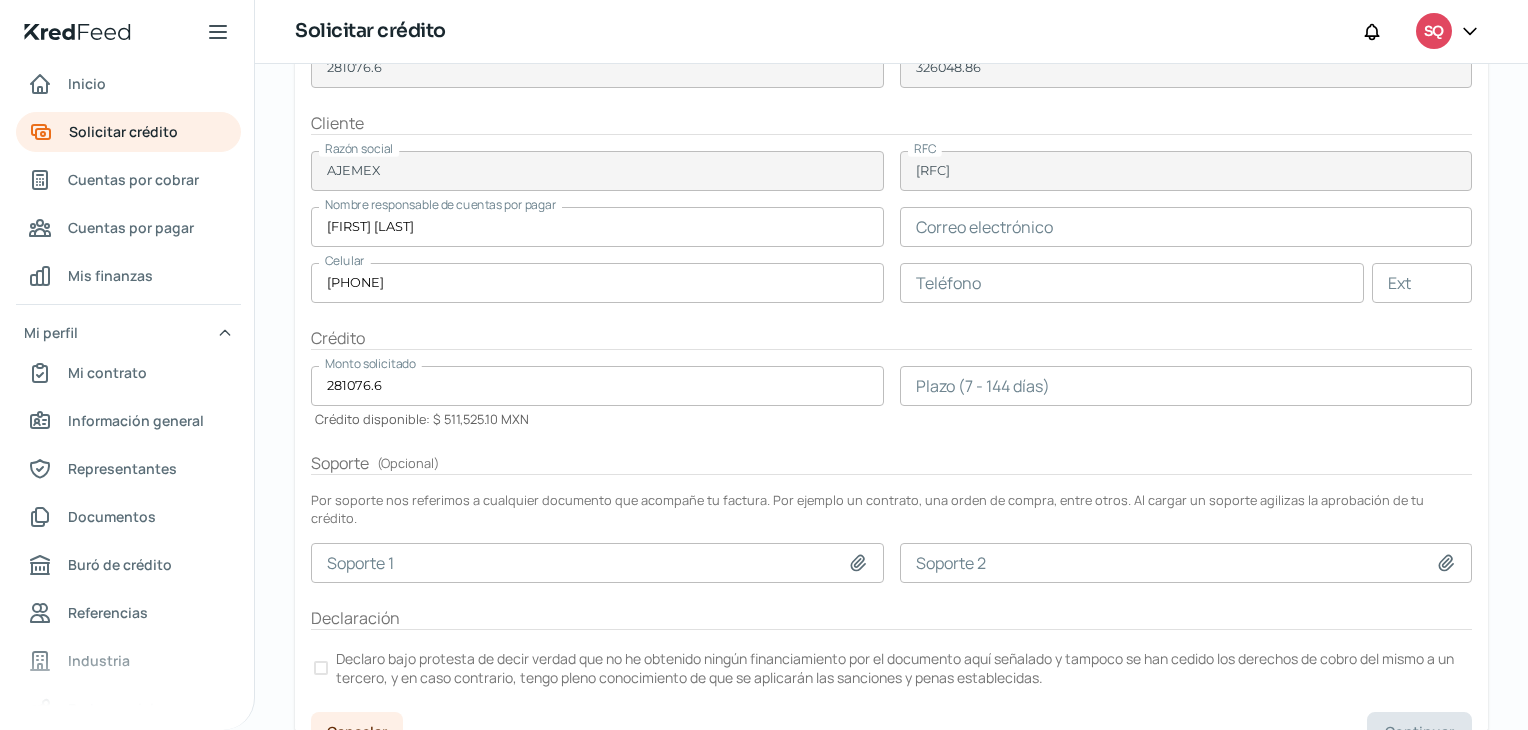 scroll, scrollTop: 384, scrollLeft: 0, axis: vertical 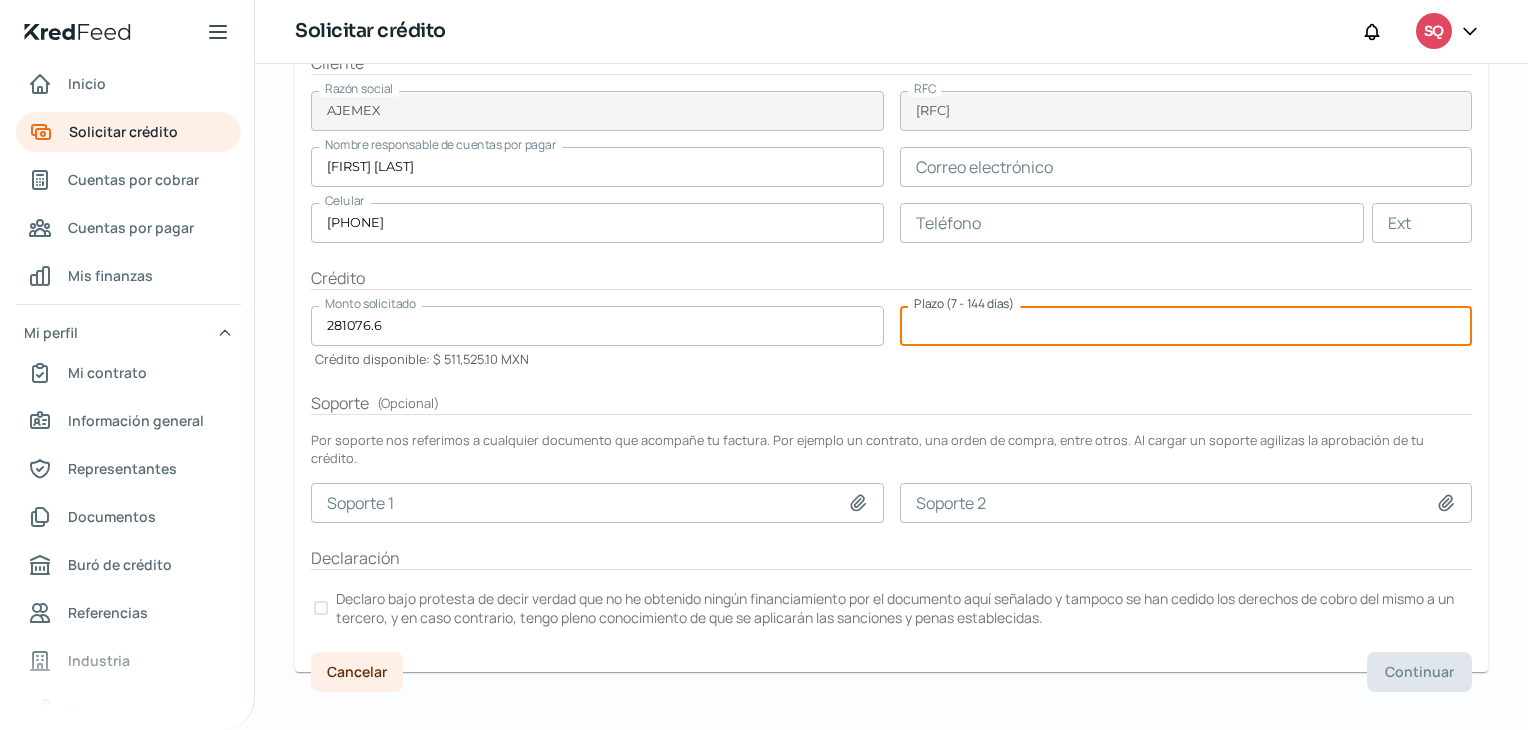 click at bounding box center [1186, 326] 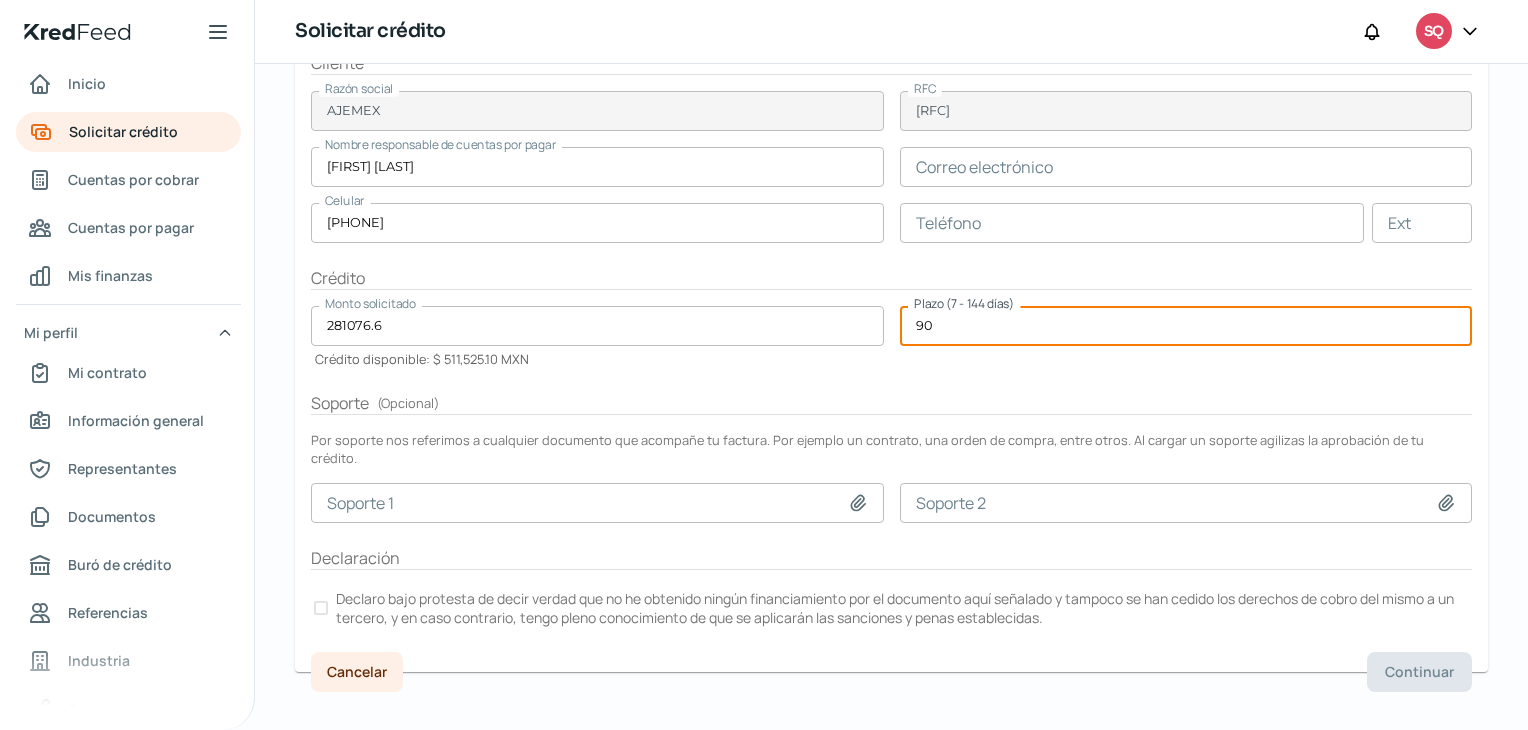 type on "9" 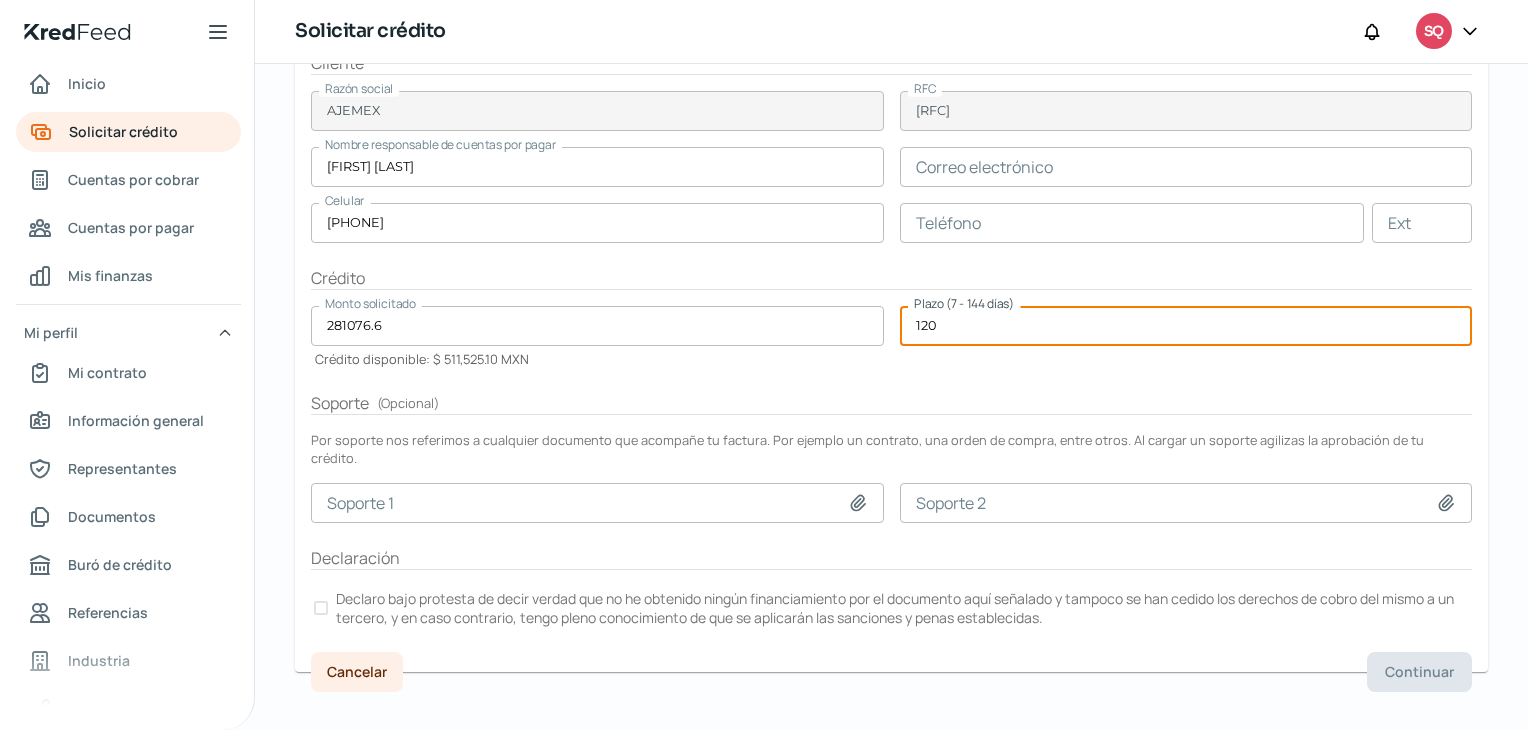 type on "120" 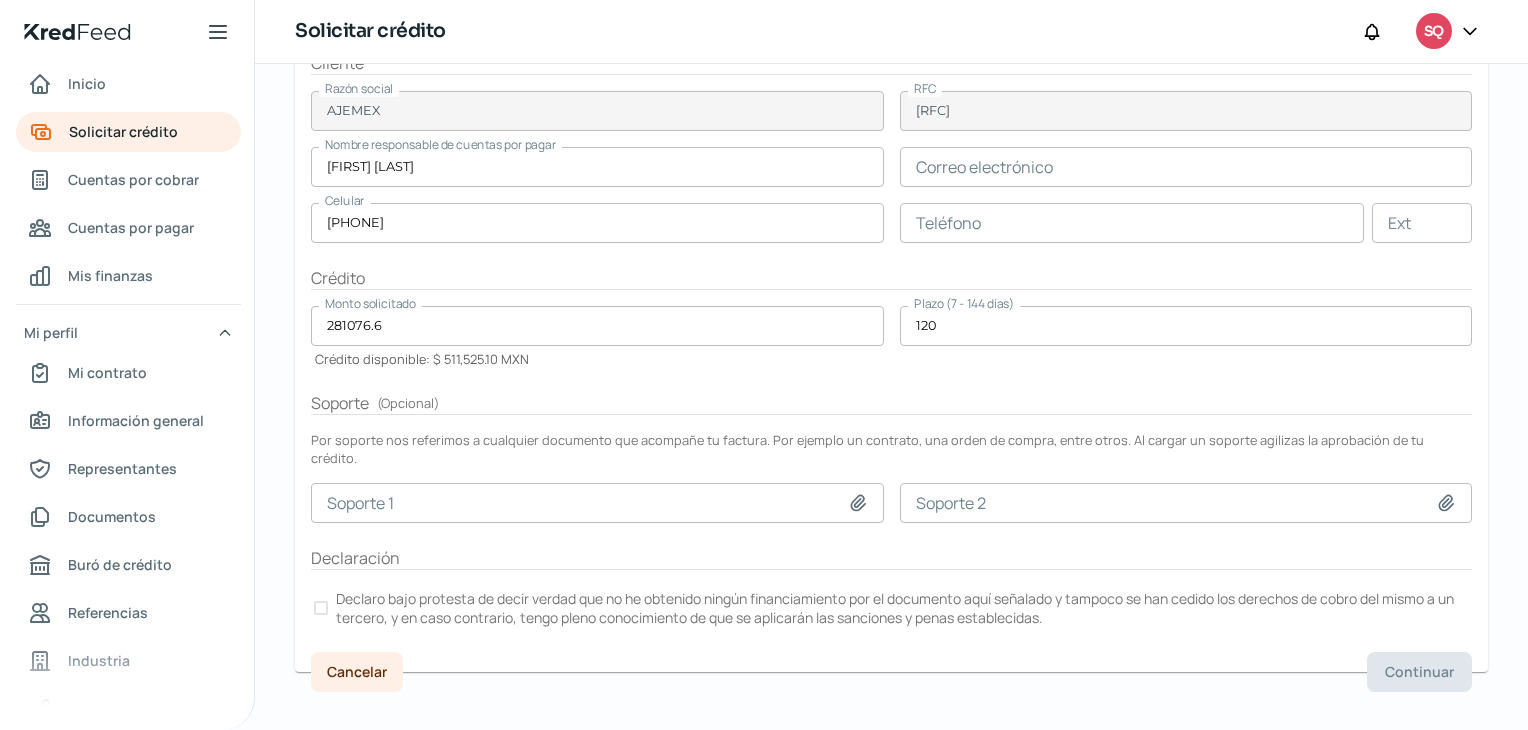 click on "Crédito disponible: $ 511,525.10 MXN" at bounding box center [597, 357] 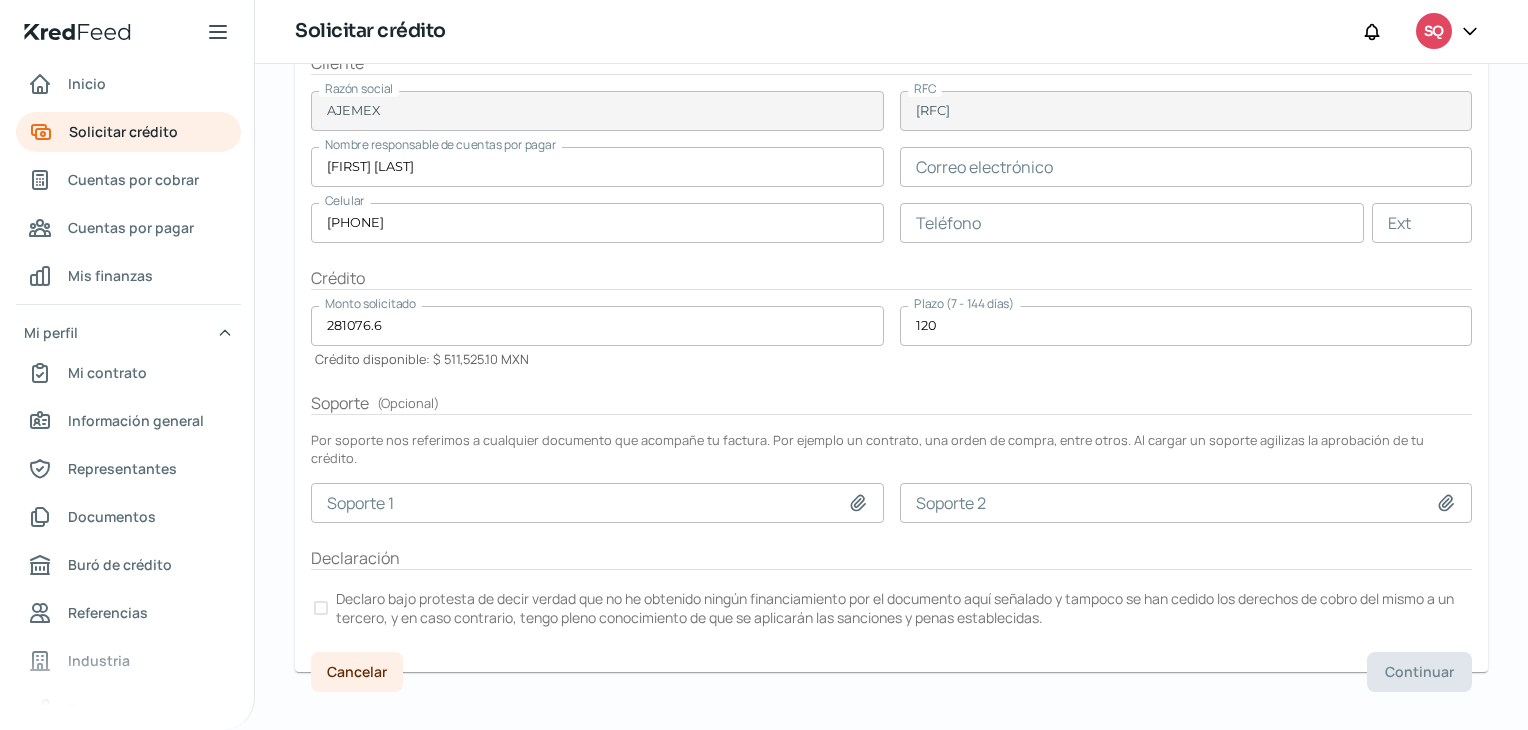 click at bounding box center [321, 608] 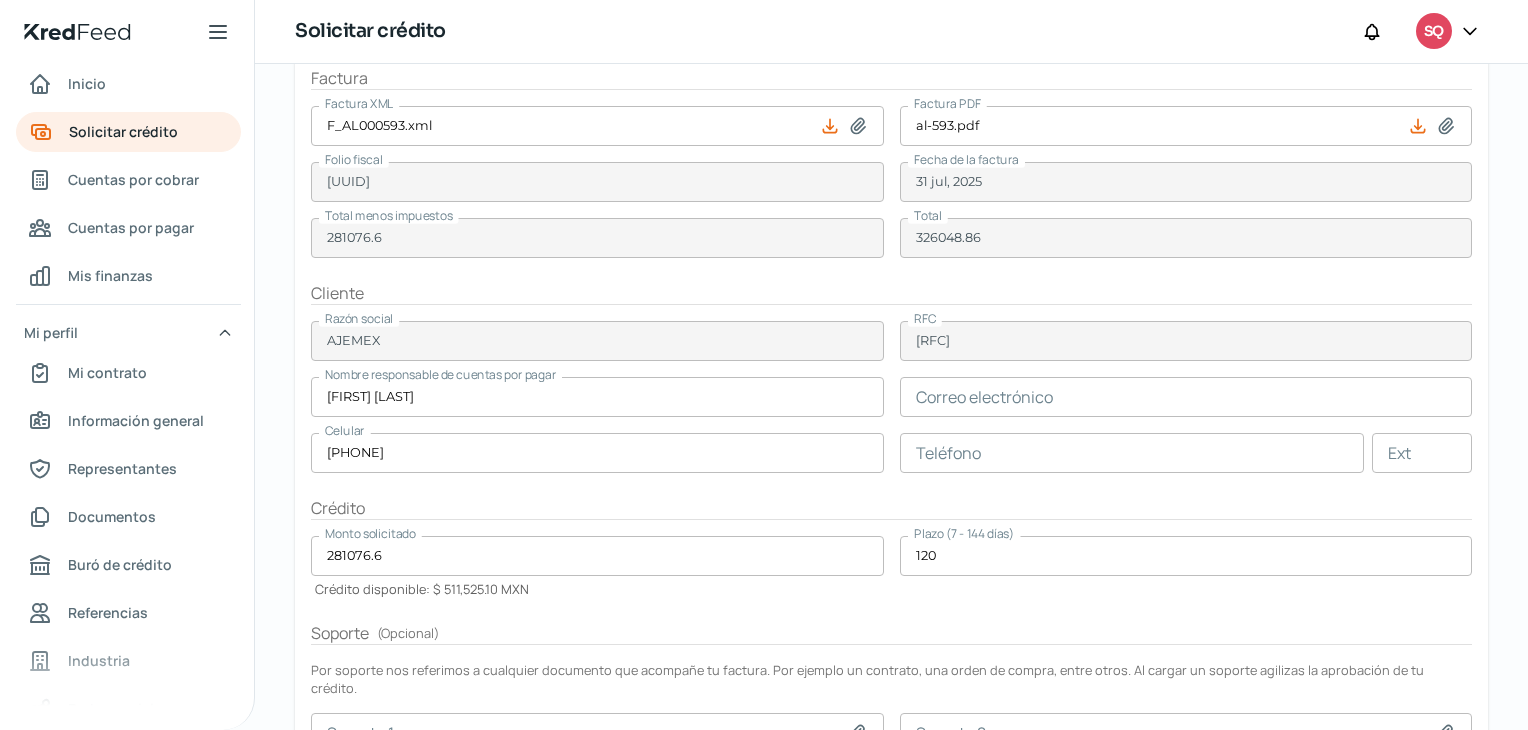 scroll, scrollTop: 172, scrollLeft: 0, axis: vertical 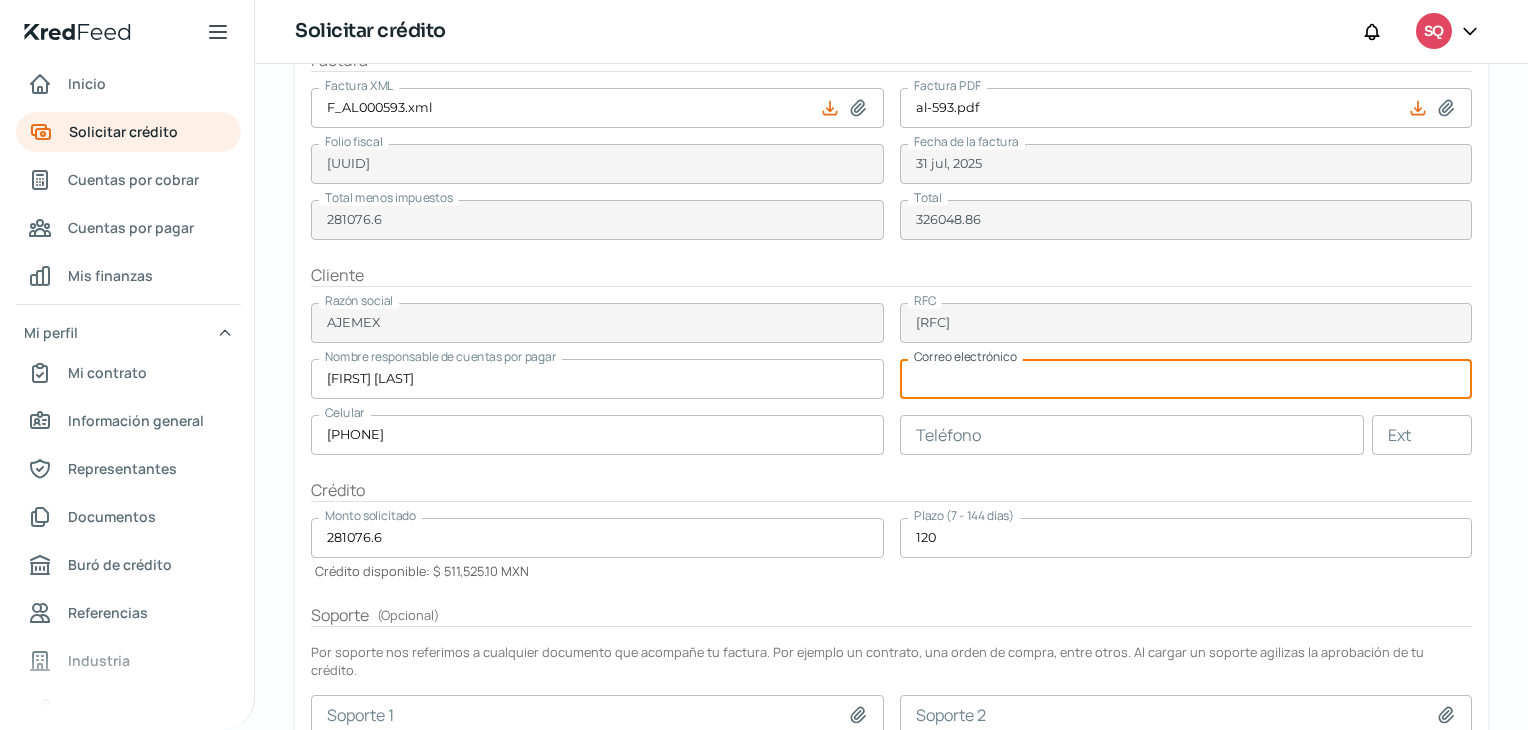 click at bounding box center (1186, 379) 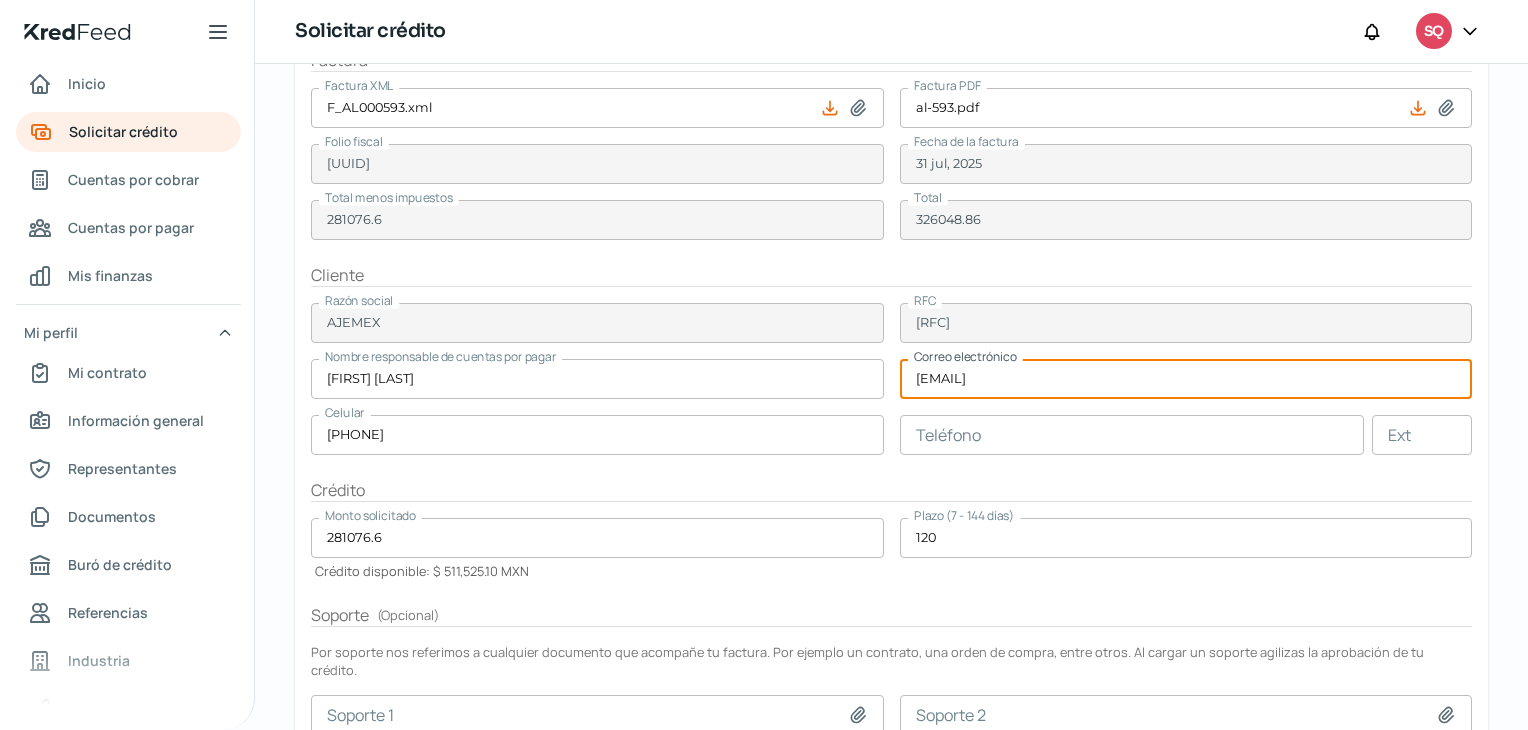type on "[EMAIL]" 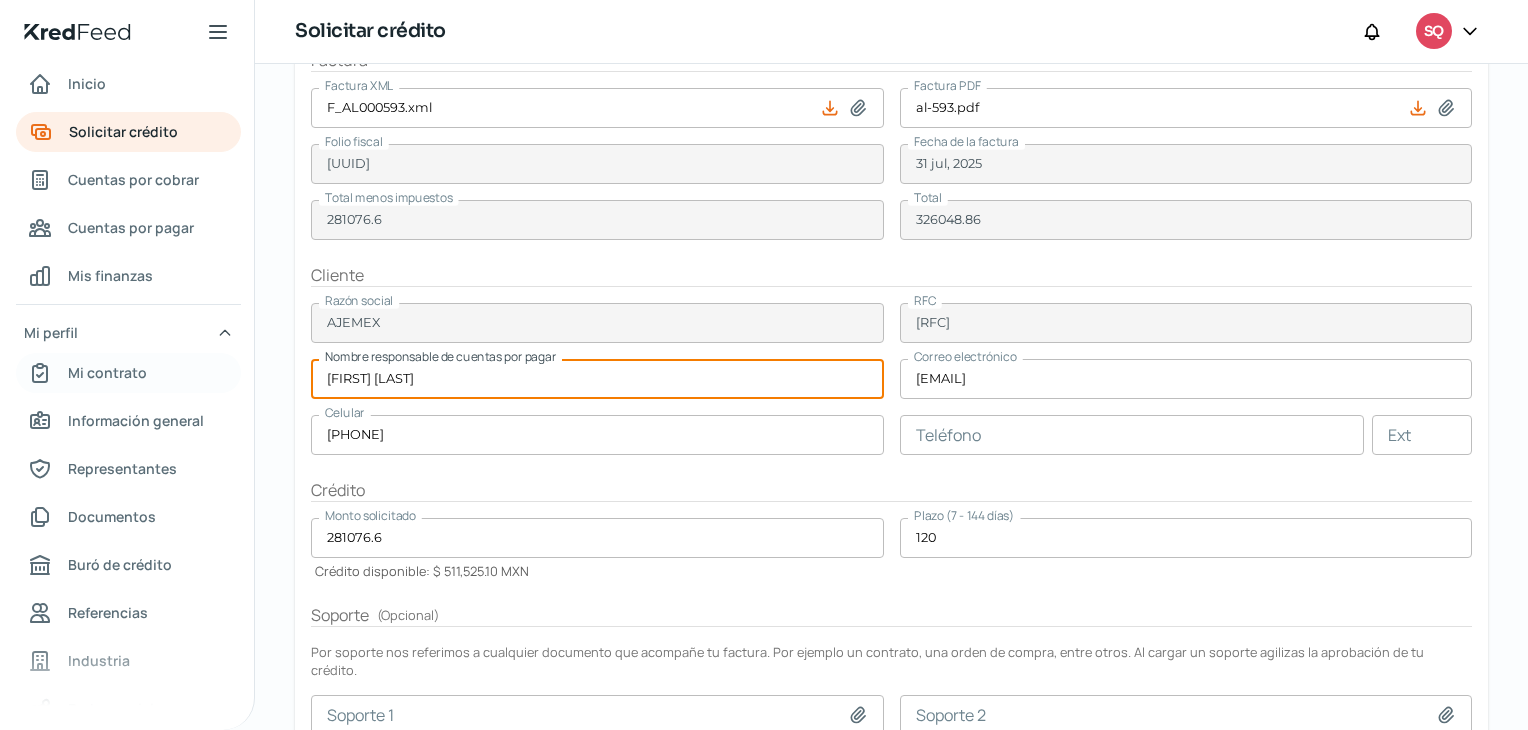drag, startPoint x: 492, startPoint y: 379, endPoint x: 64, endPoint y: 358, distance: 428.51486 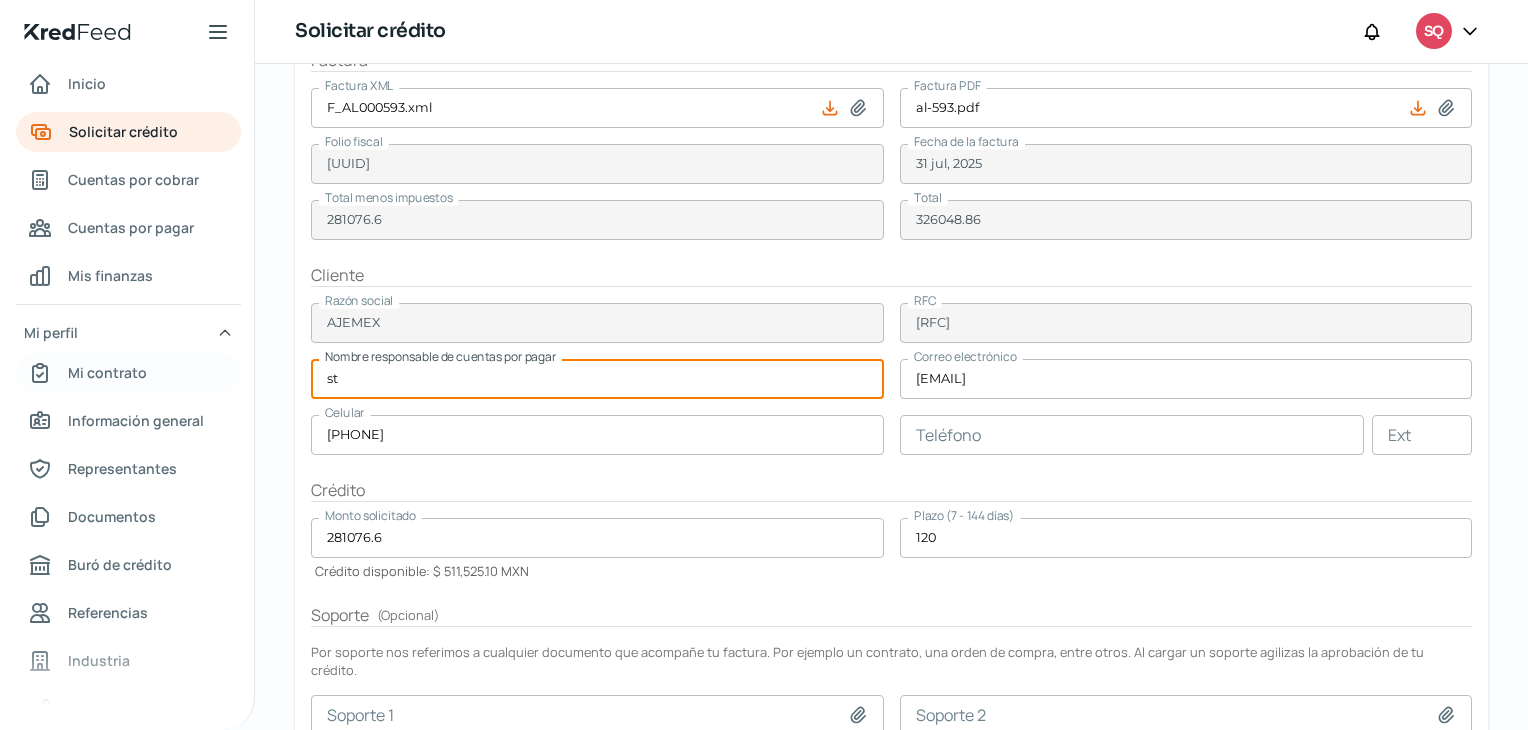 type on "s" 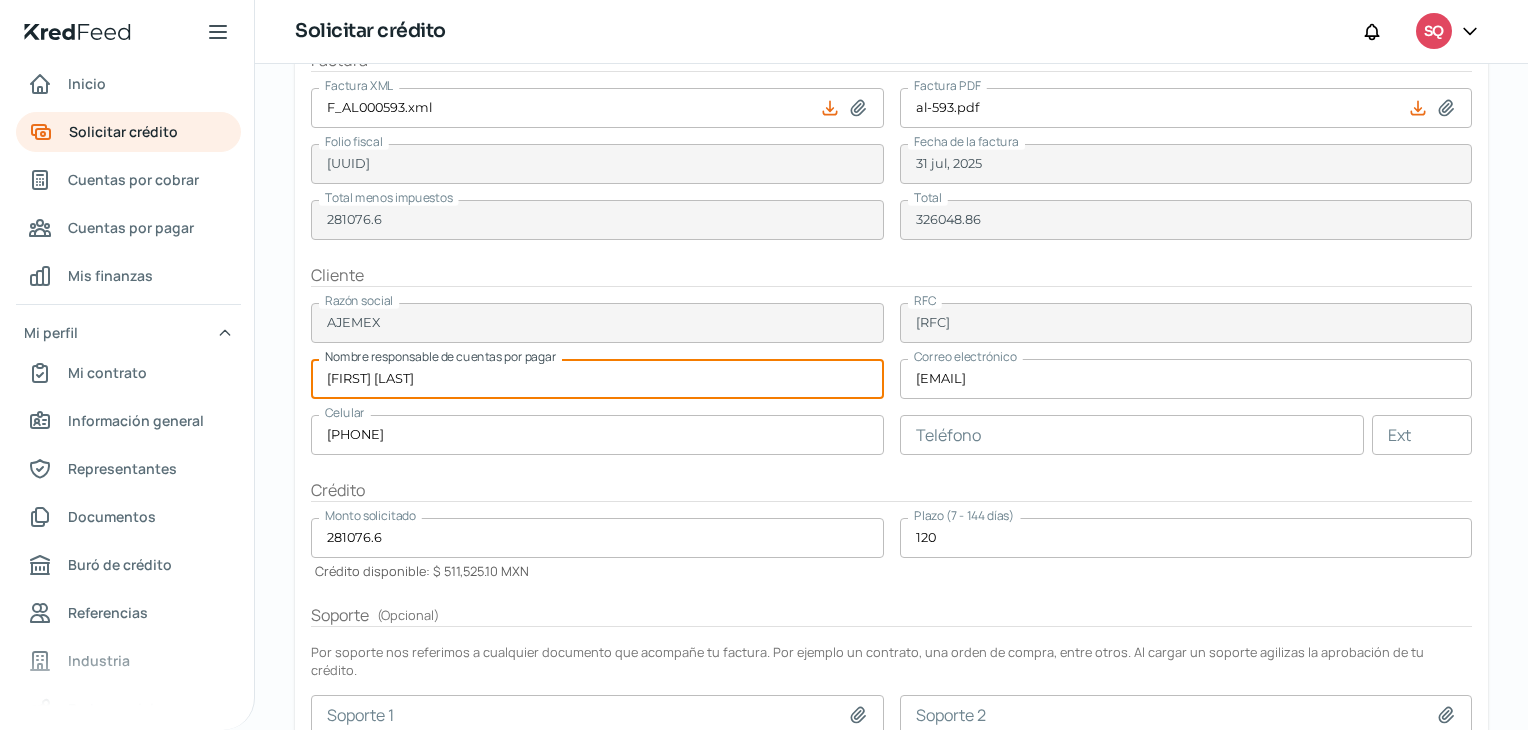 type on "[FIRST] [LAST]" 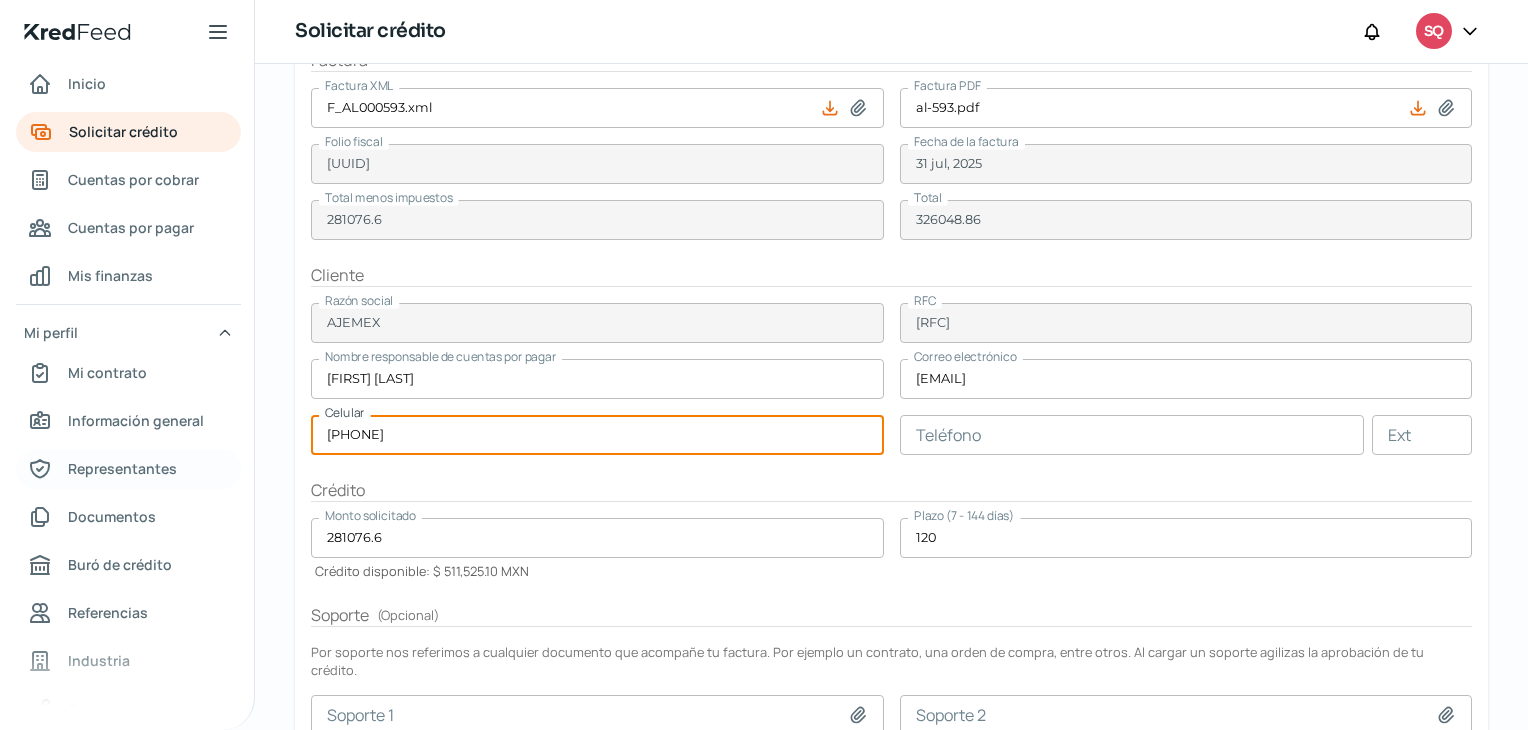 drag, startPoint x: 427, startPoint y: 440, endPoint x: 29, endPoint y: 467, distance: 398.91476 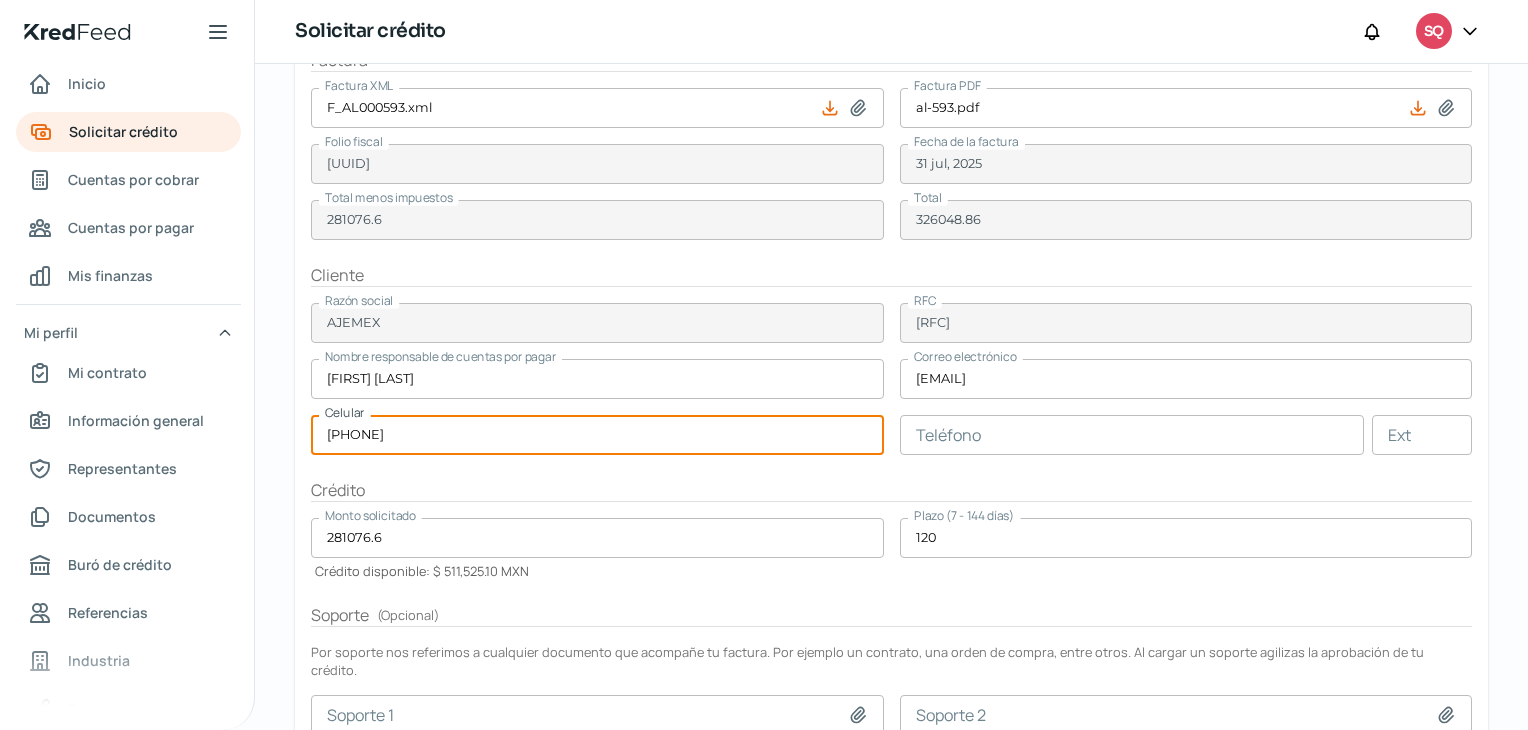type on "[PHONE]" 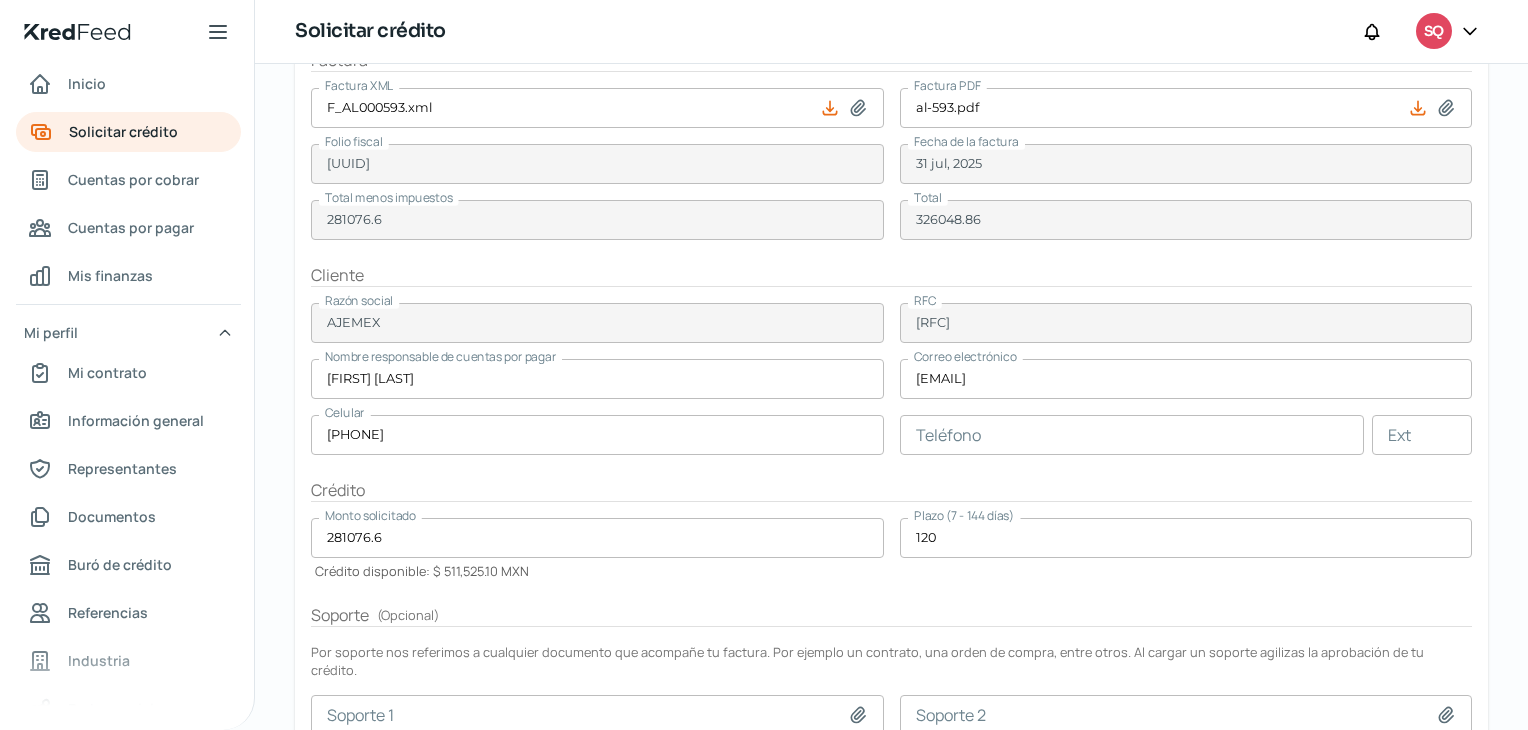 click on "Factura Factura XML F_AL000593.xml Factura PDF al-593.pdf Folio fiscal [UUID] Fecha de la factura [DATE] Total menos impuestos 281076.6 Total 326048.86 Cliente Razón social AJEMEX RFC AJE010718ET5 Nombre responsable de cuentas por pagar [FIRST] [LAST] Correo electrónico [EMAIL] Celular [PHONE] Teléfono Ext Crédito Monto solicitado 281076.6 Crédito disponible: $ 511,525.10 MXN Plazo (7 - 144 días) 120 Soporte   (  Opcional  ) Por soporte nos referimos a cualquier documento que acompañe tu factura. Por ejemplo un contrato, una orden de compra, entre otros. Al cargar un soporte agilizas la aprobación de tu crédito. Soporte 1 Soporte 2 Declaración Declaro bajo protesta de decir verdad que no he obtenido ningún financiamiento por el documento aquí señalado y tampoco se han cedido los derechos de cobro del mismo a un tercero, y en caso contrario, tengo pleno conocimiento de que se aplicarán las sanciones y penas establecidas." at bounding box center (891, 462) 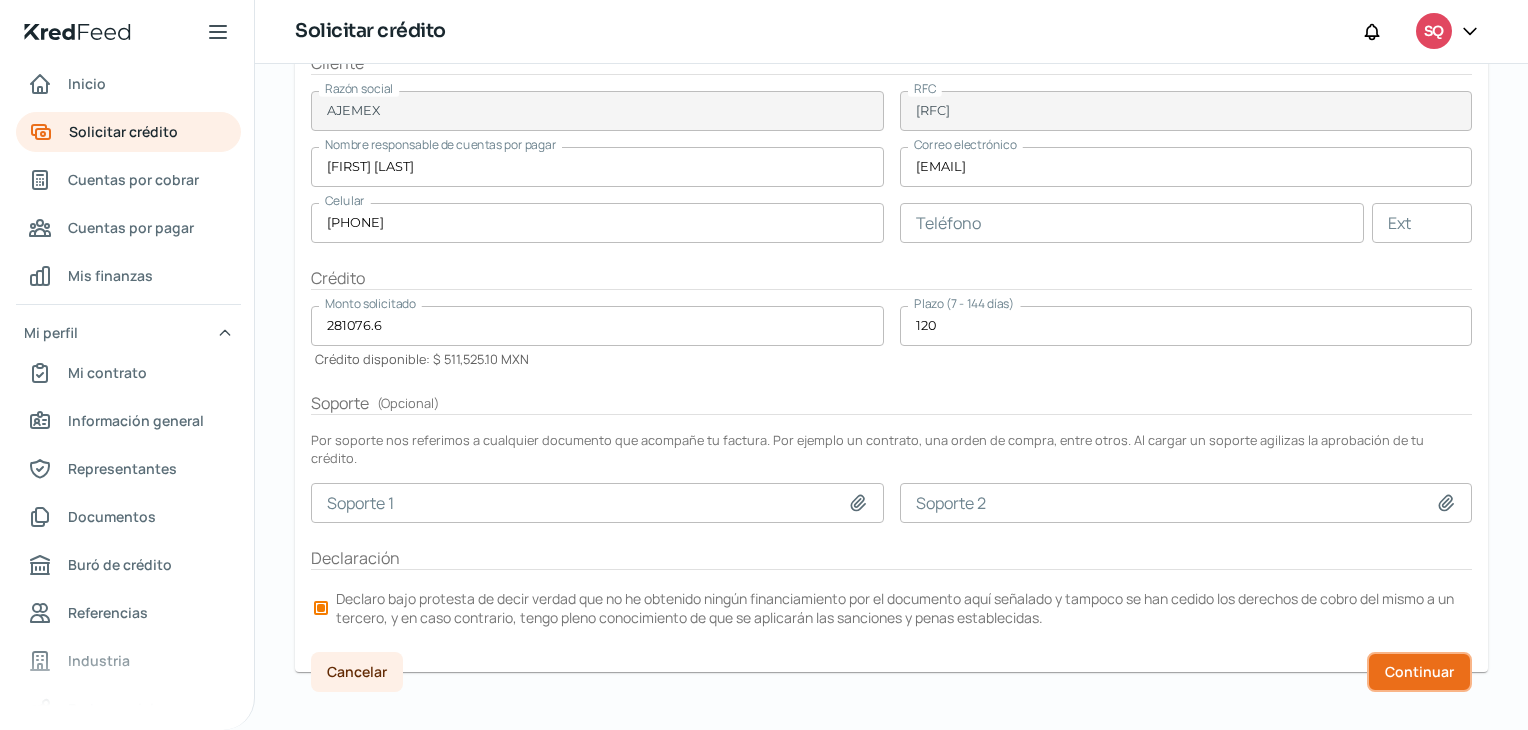 click on "Continuar" at bounding box center (1419, 672) 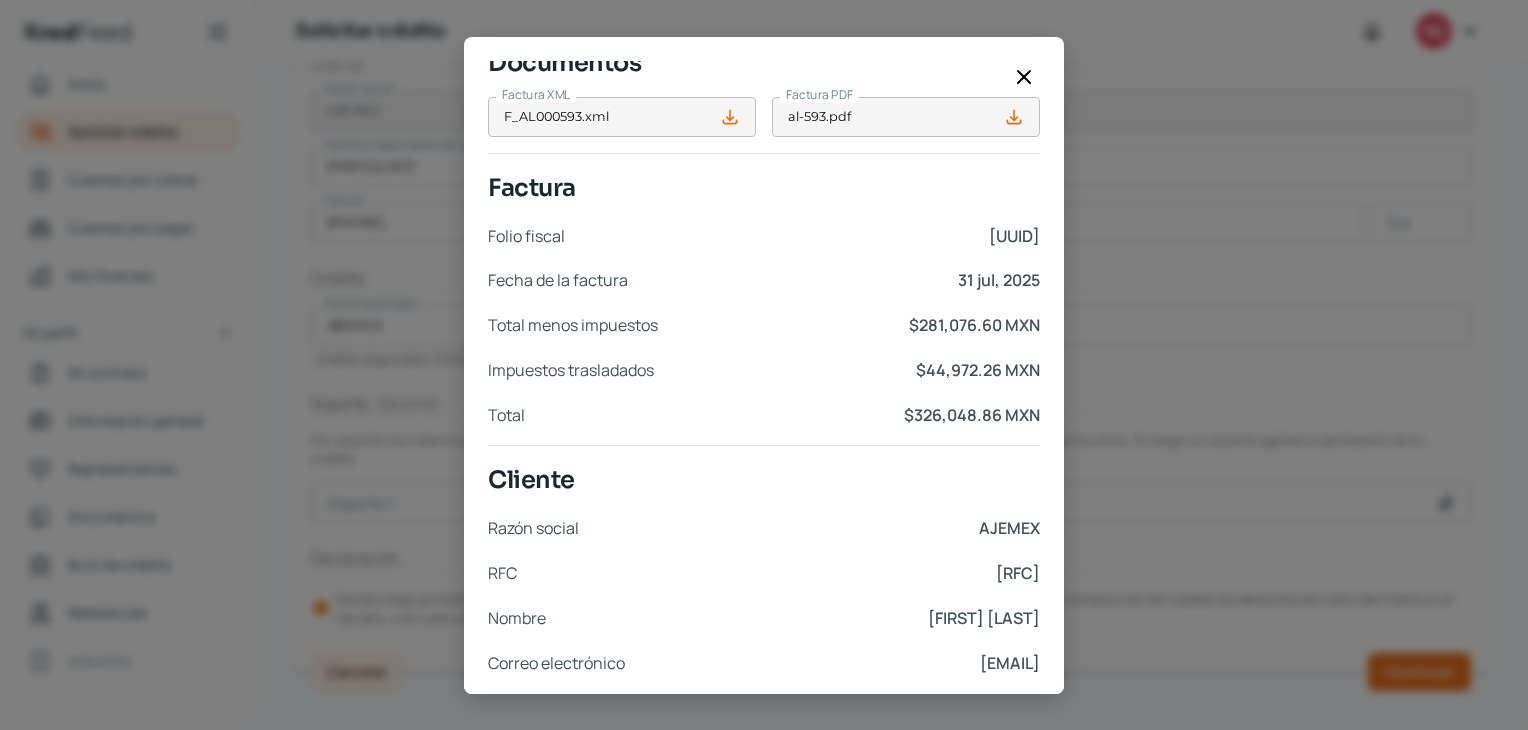 scroll, scrollTop: 55, scrollLeft: 0, axis: vertical 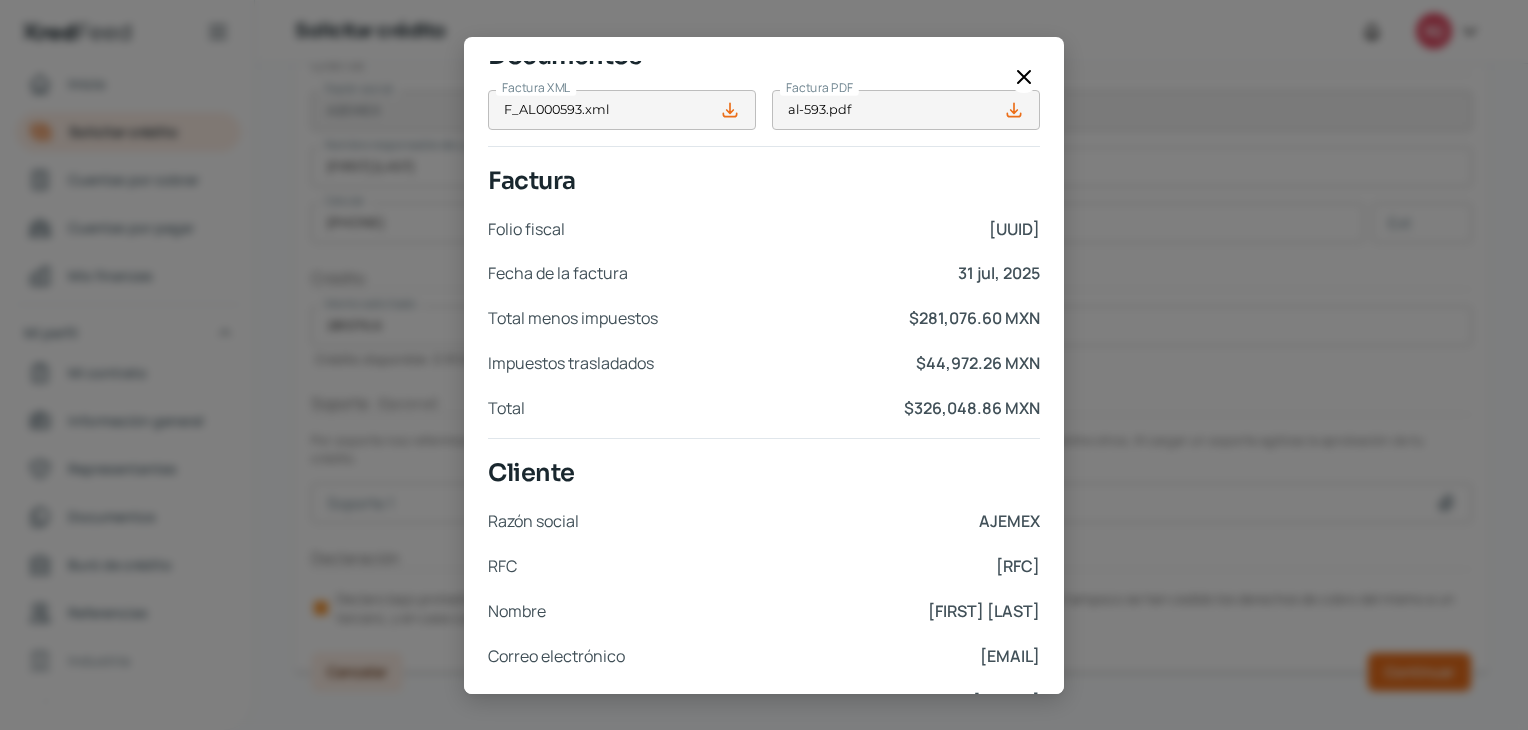 type 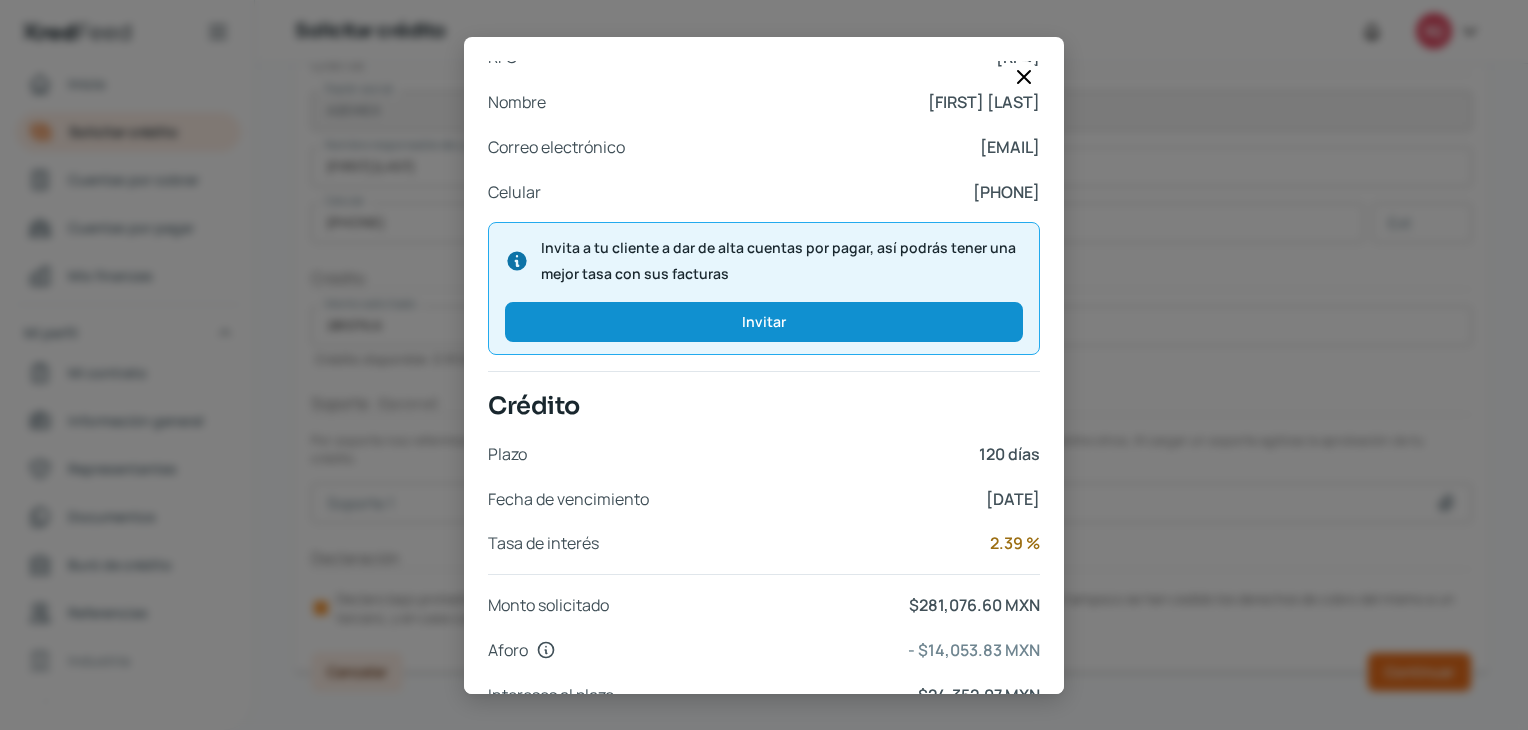 scroll, scrollTop: 764, scrollLeft: 0, axis: vertical 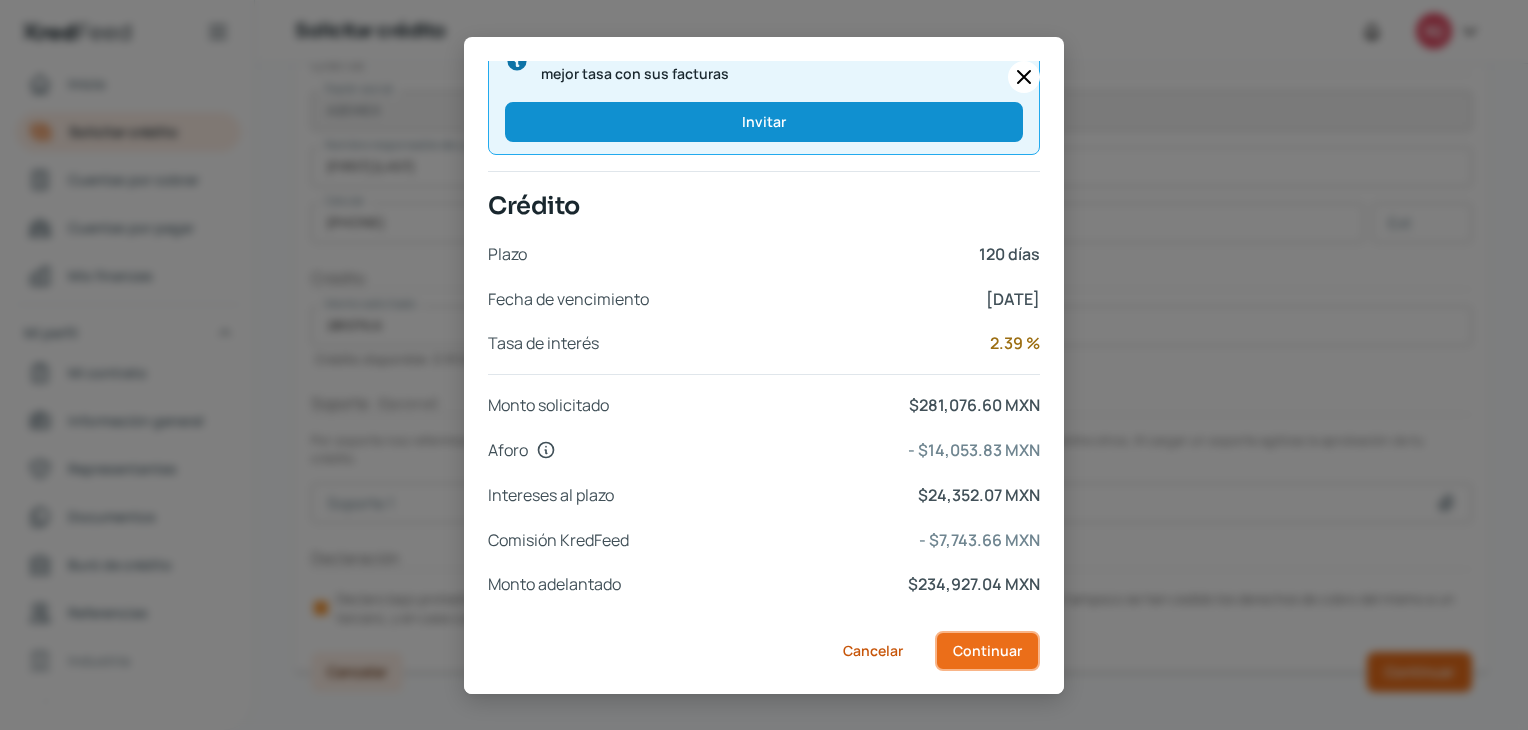 click on "Continuar" at bounding box center (987, 651) 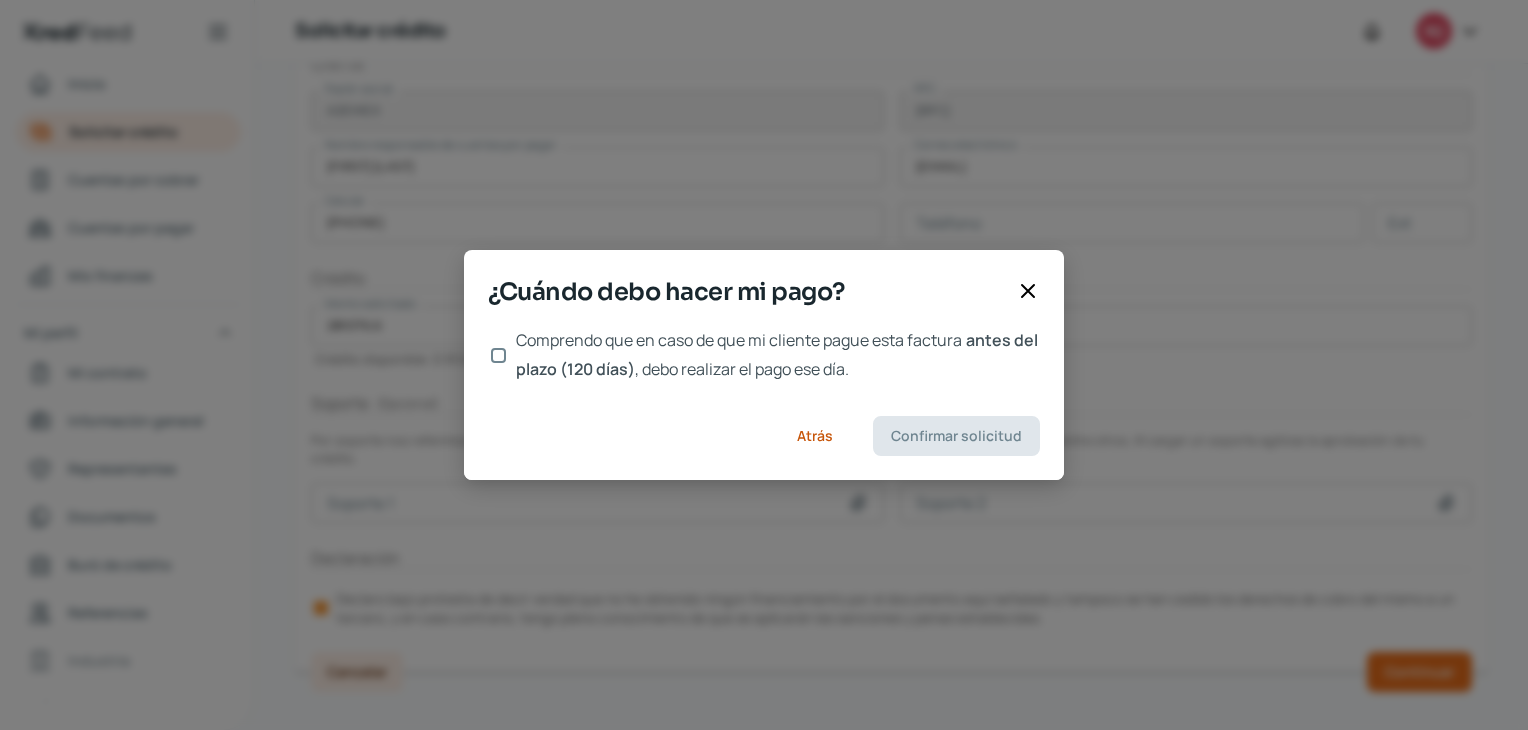 scroll, scrollTop: 0, scrollLeft: 0, axis: both 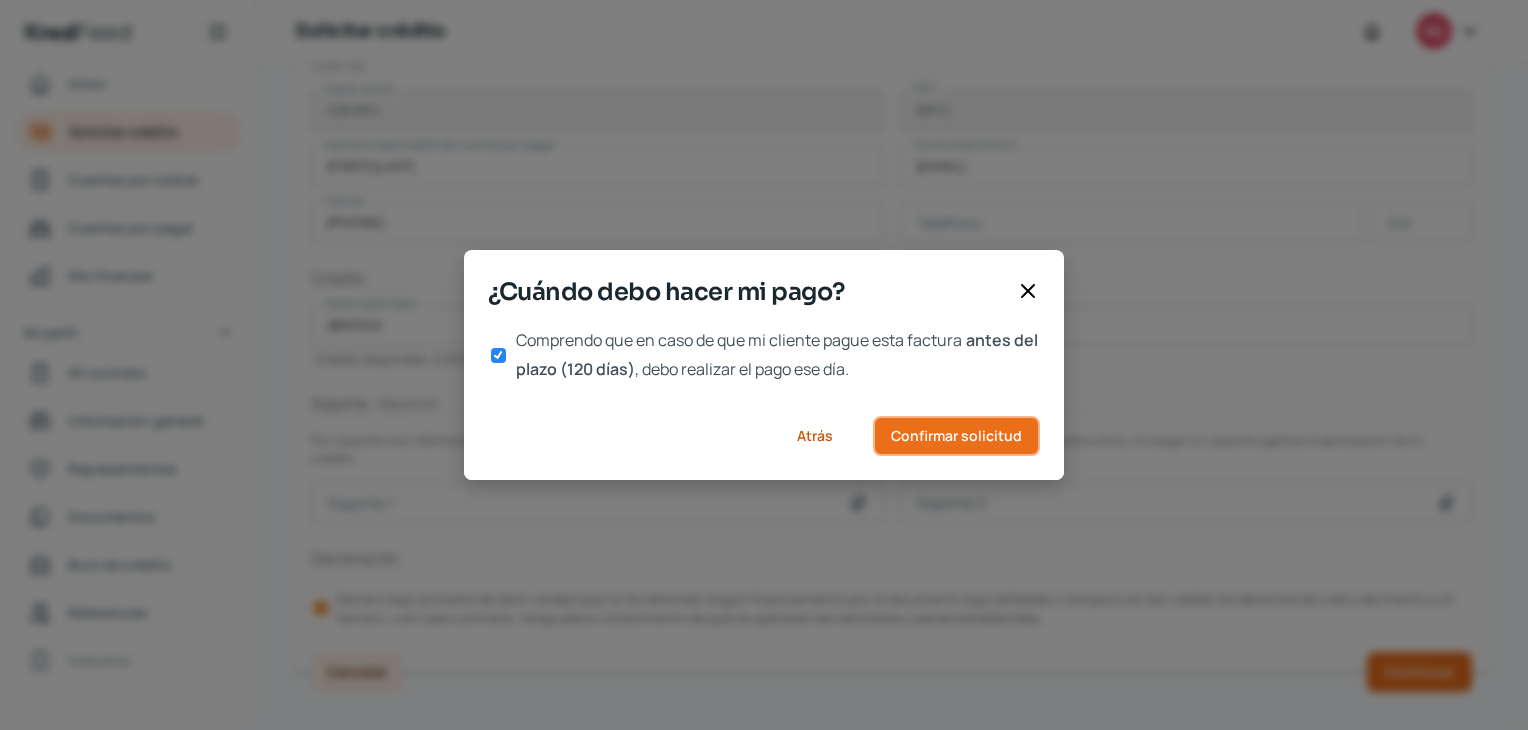 click on "Confirmar solicitud" at bounding box center (956, 436) 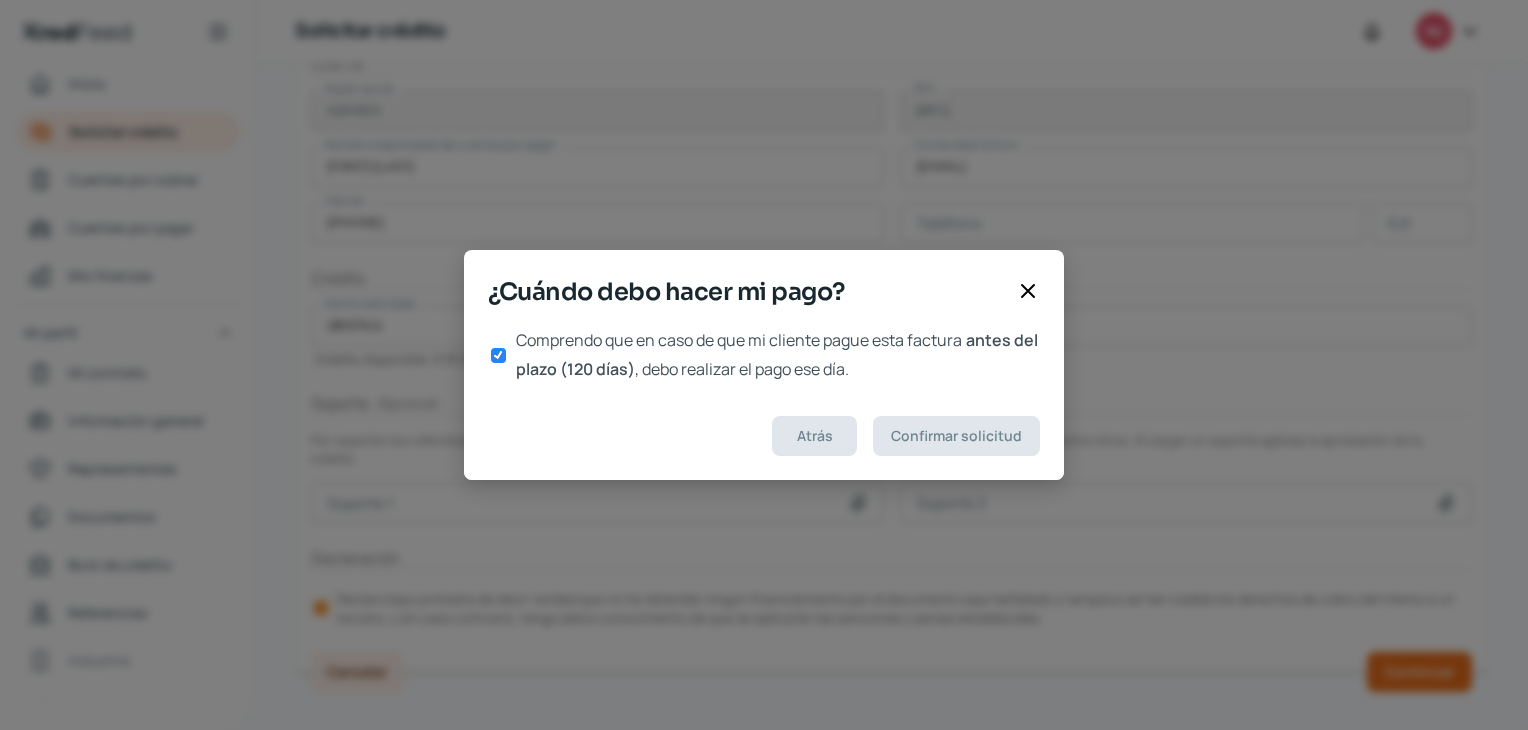 scroll, scrollTop: 0, scrollLeft: 0, axis: both 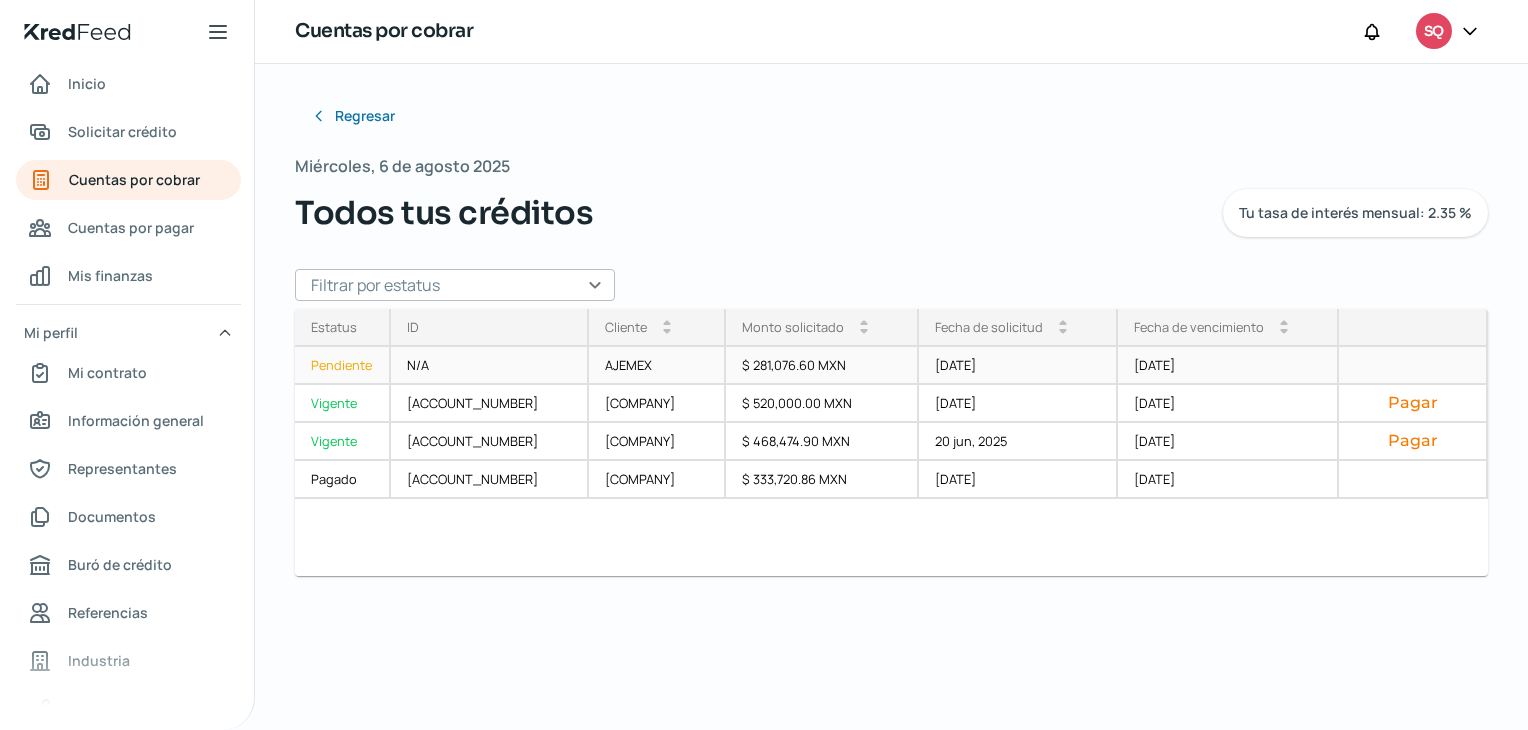 click on "AJEMEX" at bounding box center [657, 366] 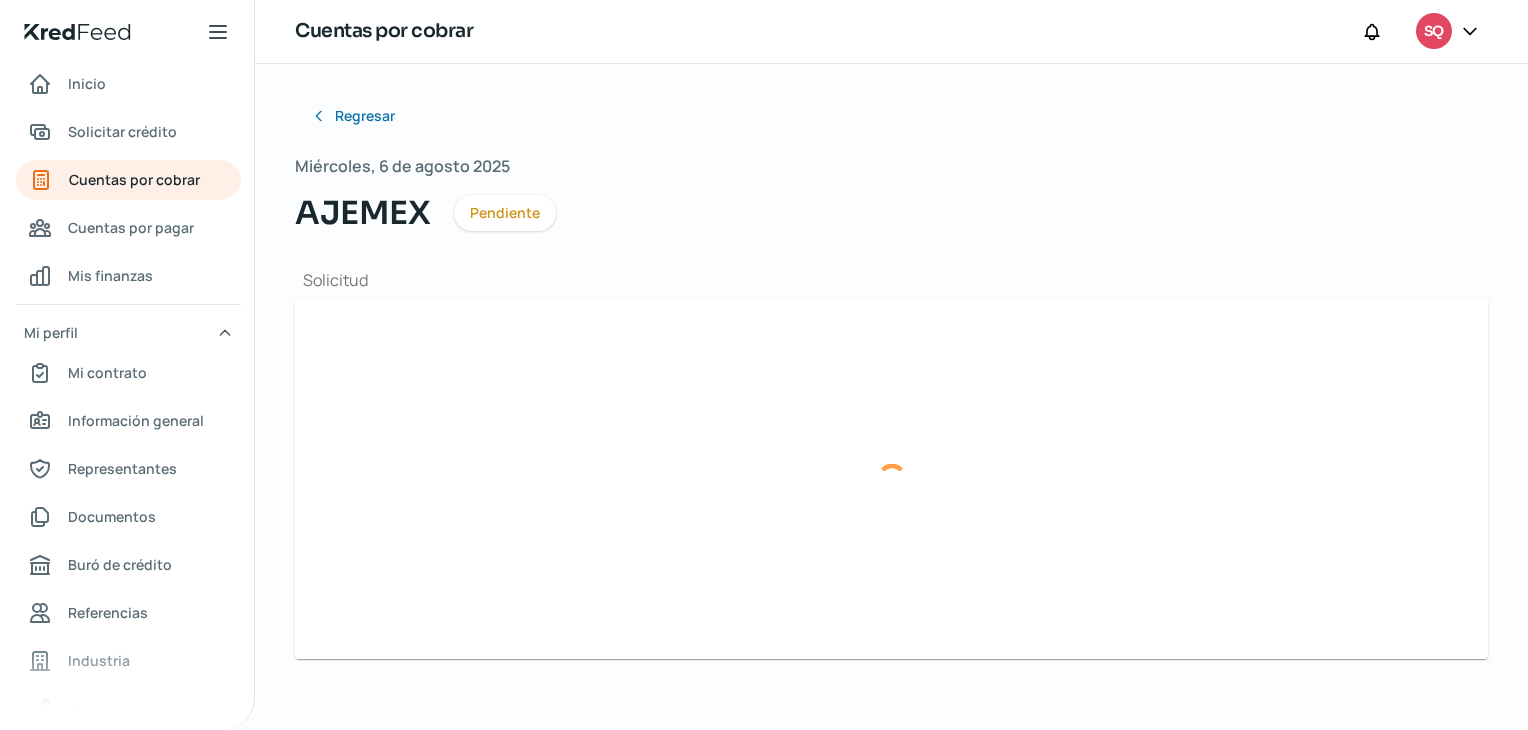 type on "F_AL000593.xml" 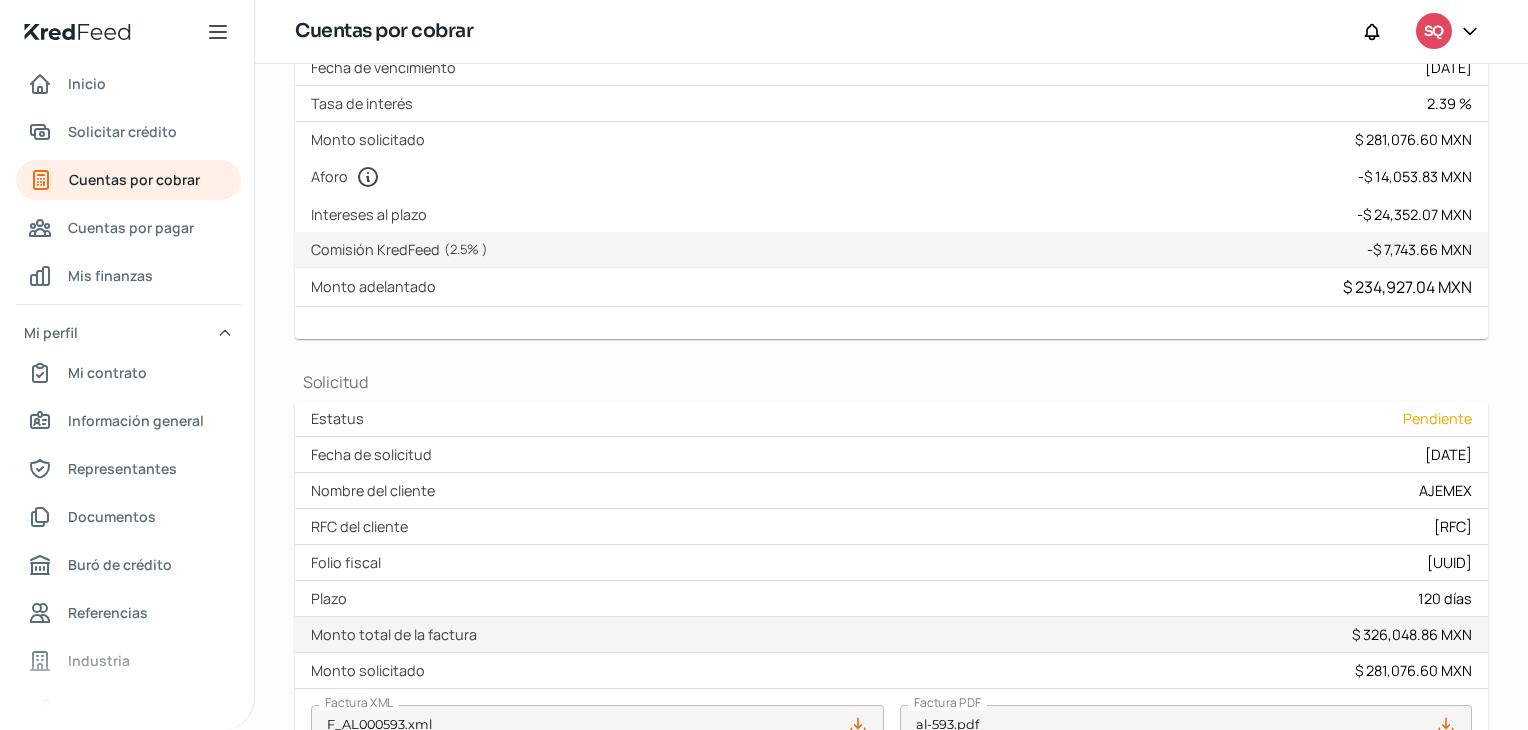scroll, scrollTop: 426, scrollLeft: 0, axis: vertical 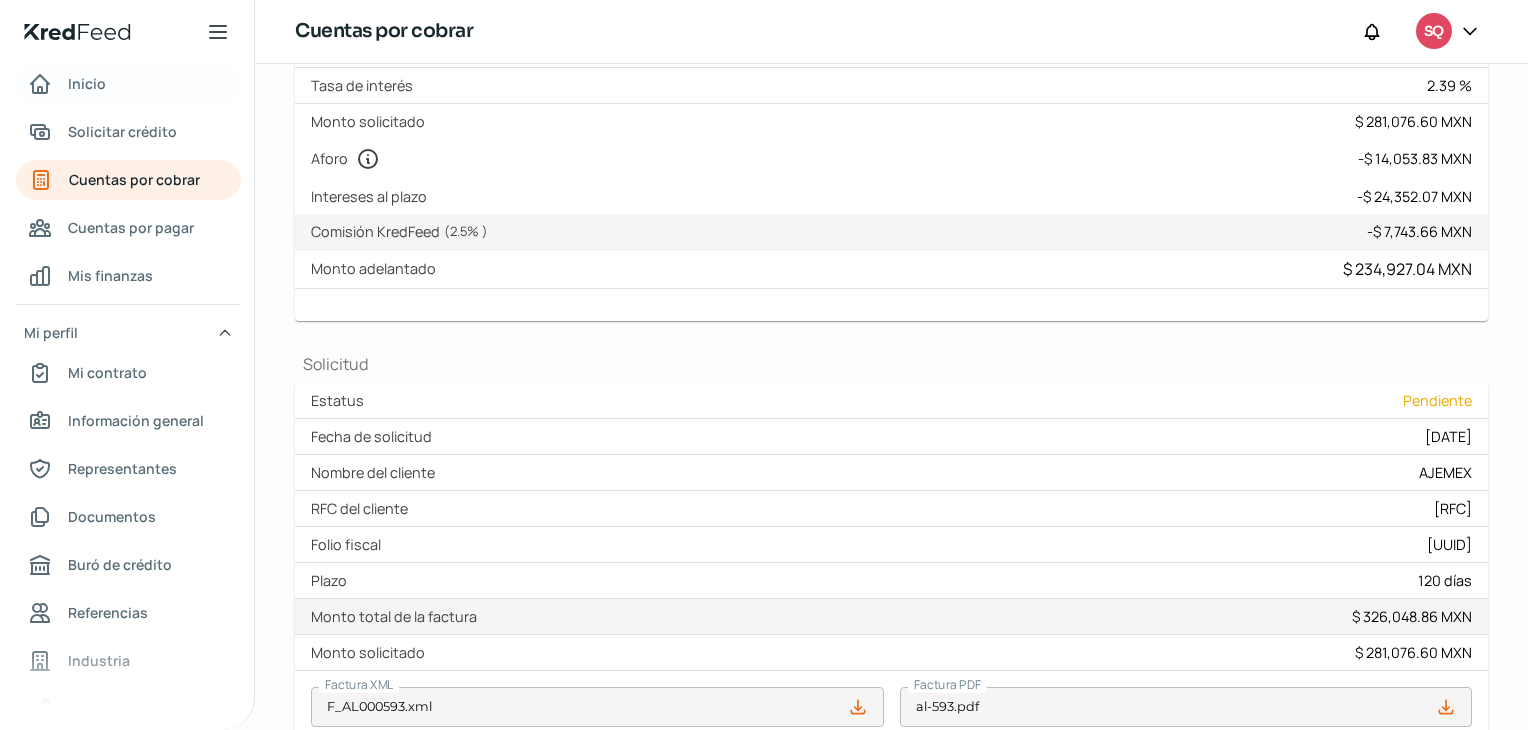 click on "Inicio" at bounding box center (87, 83) 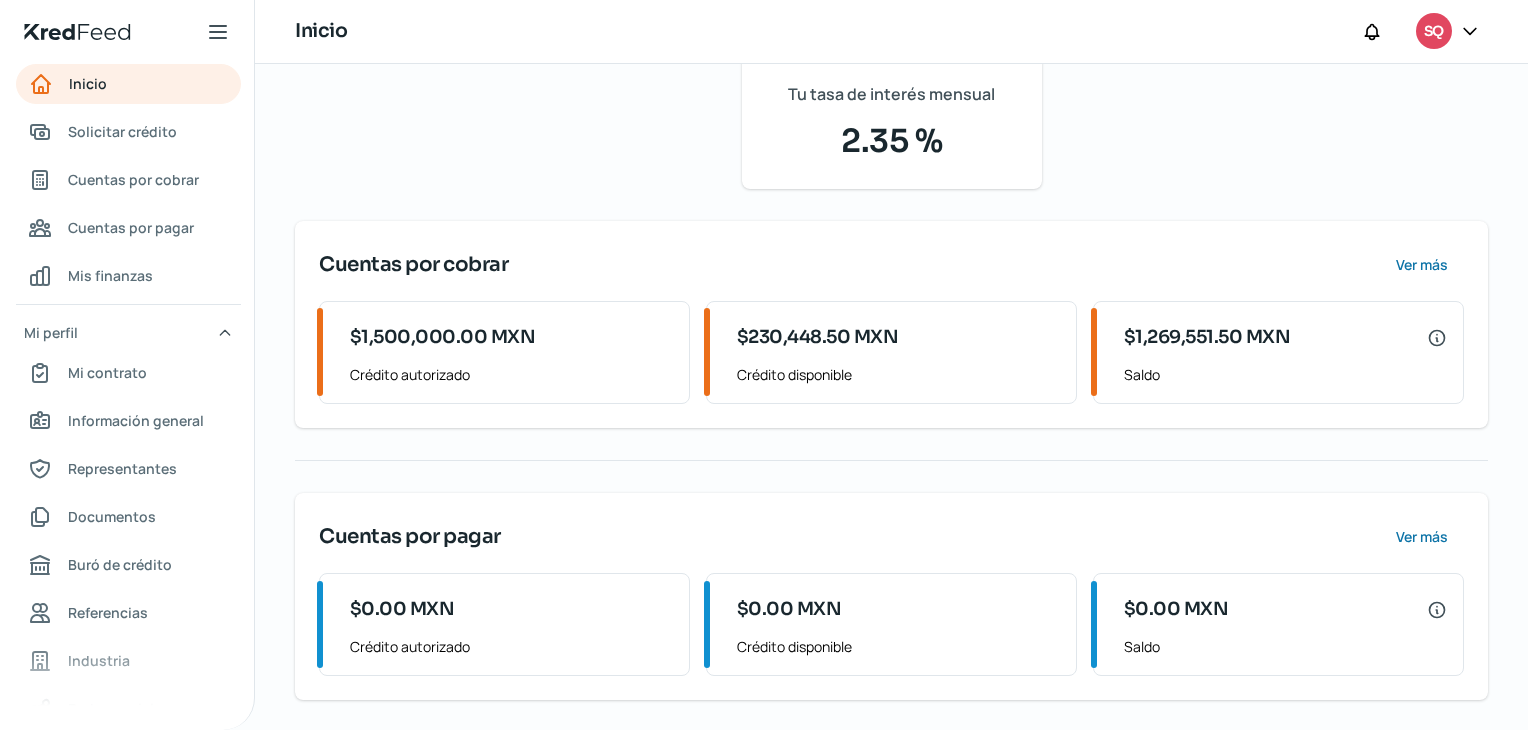 scroll, scrollTop: 0, scrollLeft: 0, axis: both 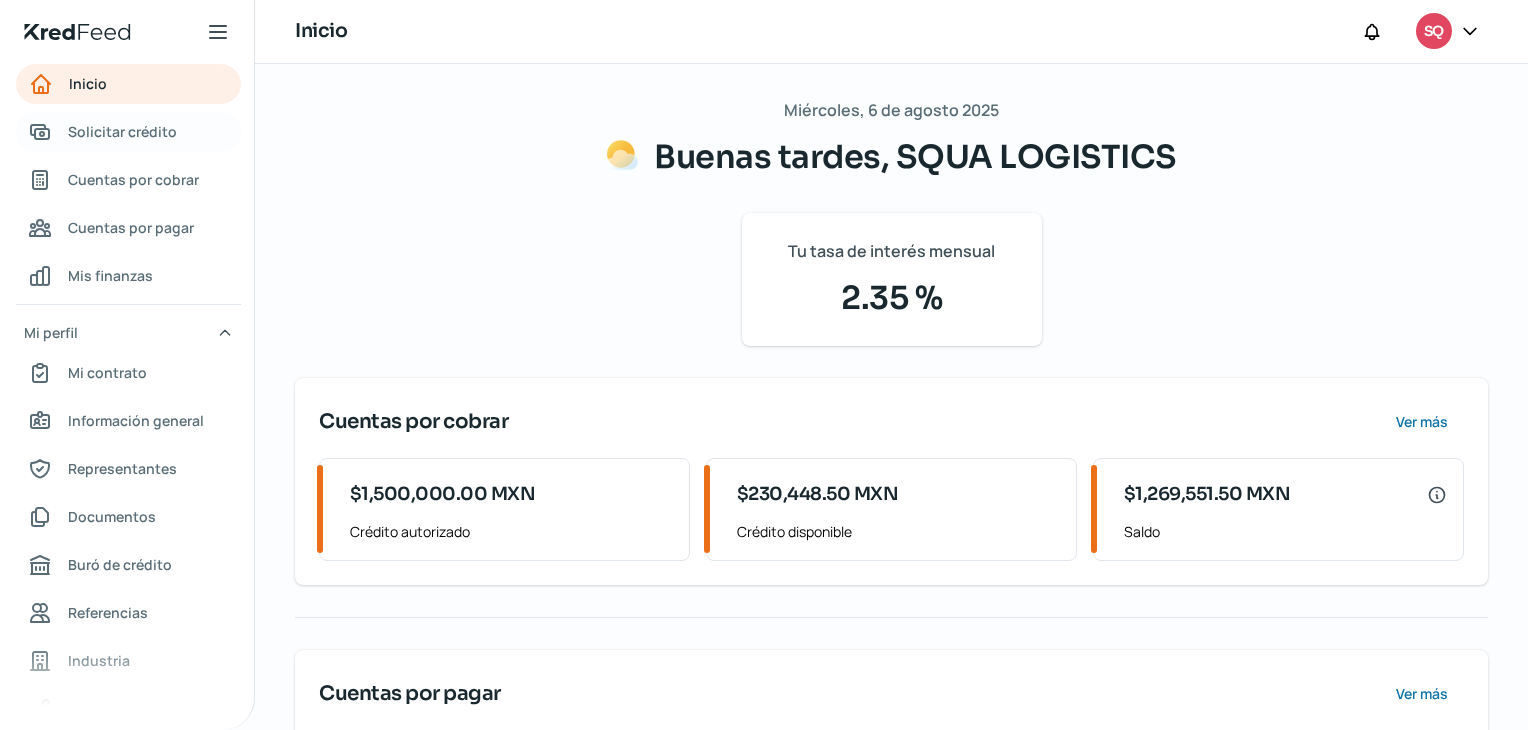 click on "Solicitar crédito" at bounding box center (122, 131) 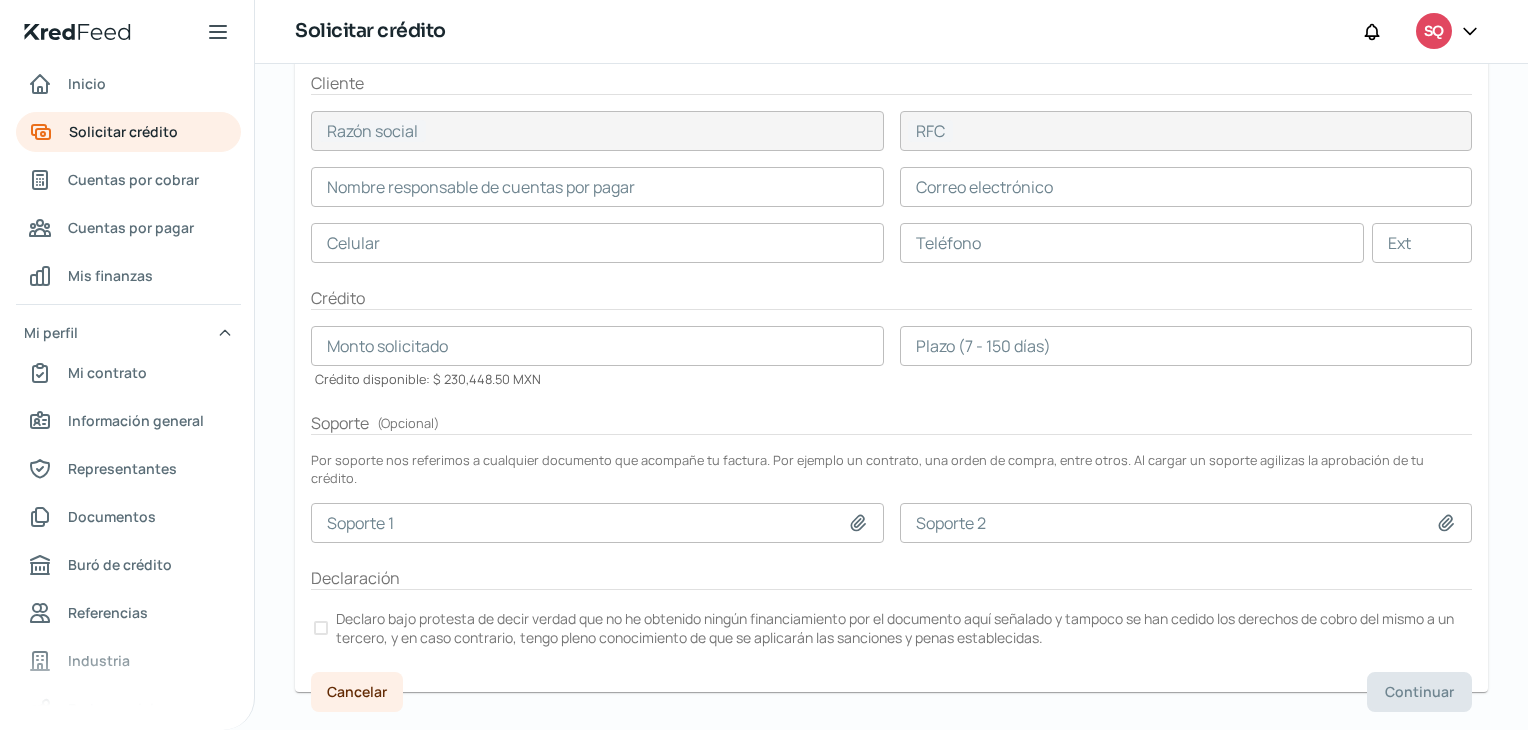 scroll, scrollTop: 384, scrollLeft: 0, axis: vertical 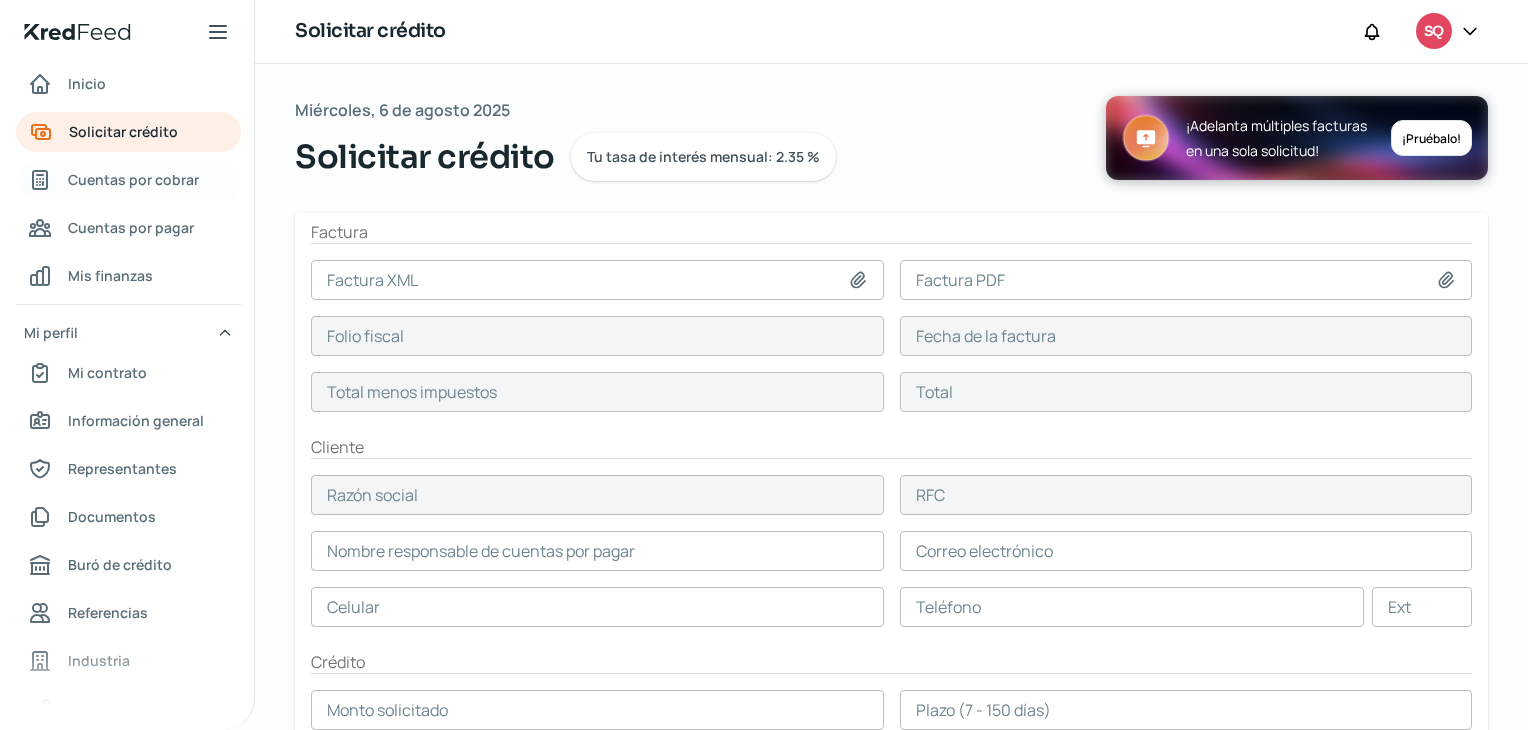 click on "Cuentas por cobrar" at bounding box center (133, 179) 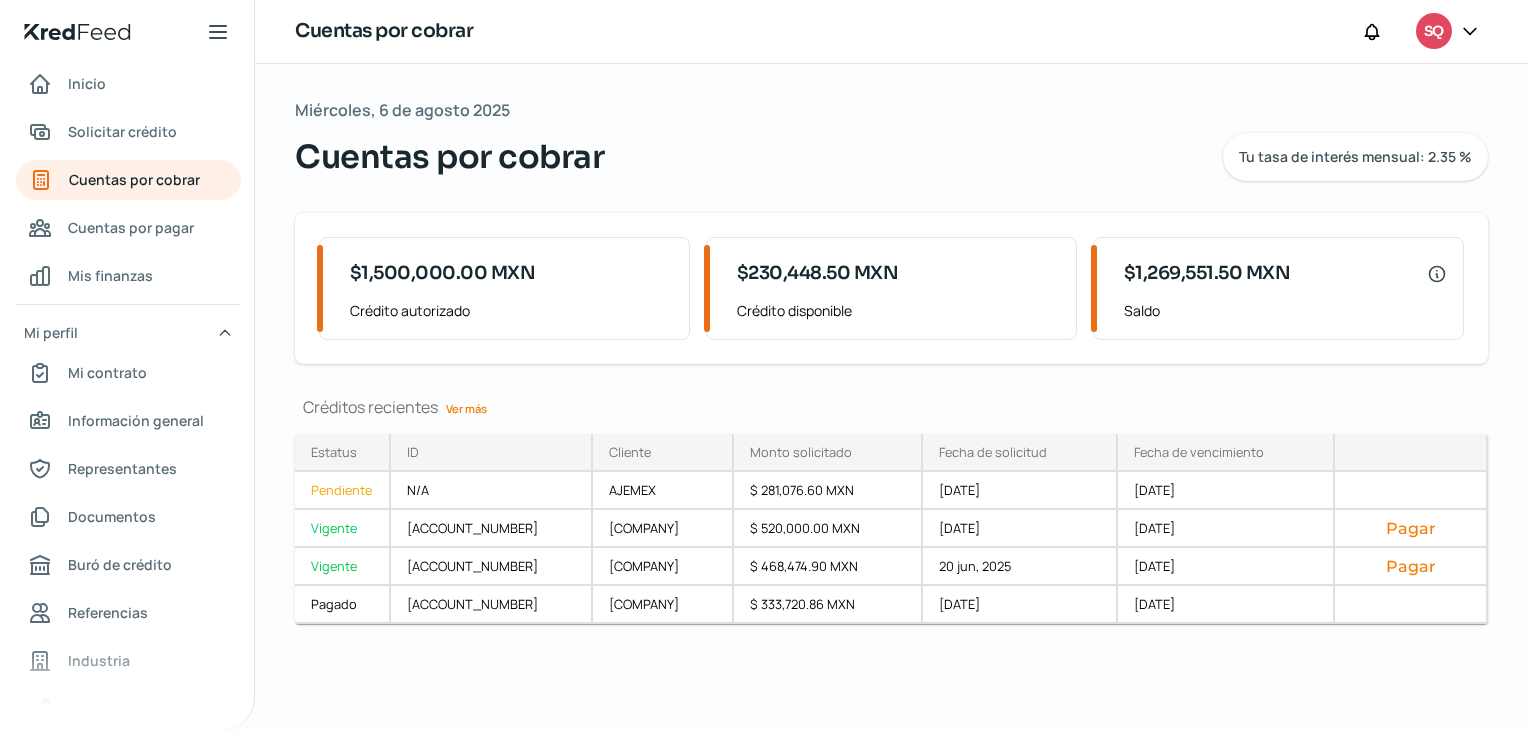scroll, scrollTop: 0, scrollLeft: 0, axis: both 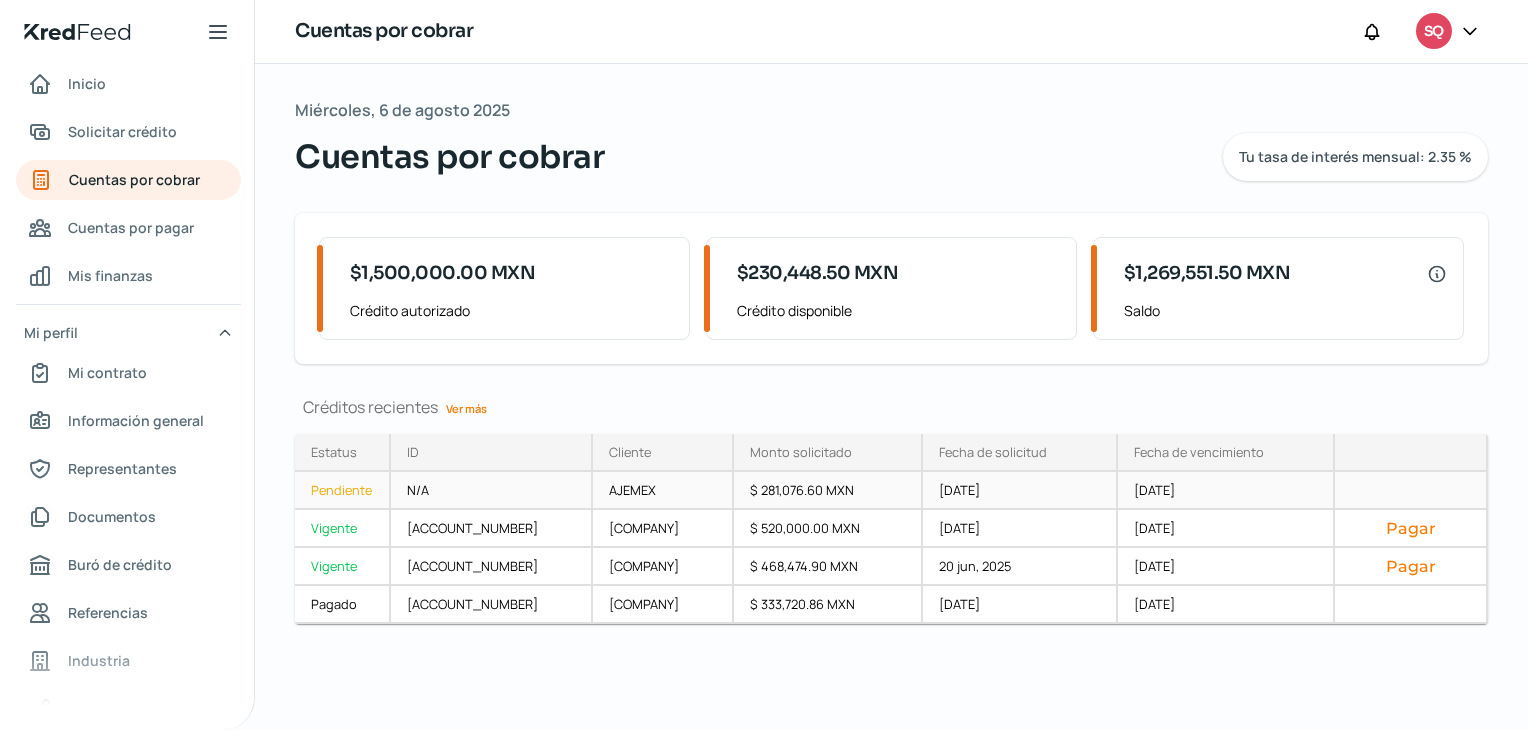 click on "AJEMEX" at bounding box center [663, 491] 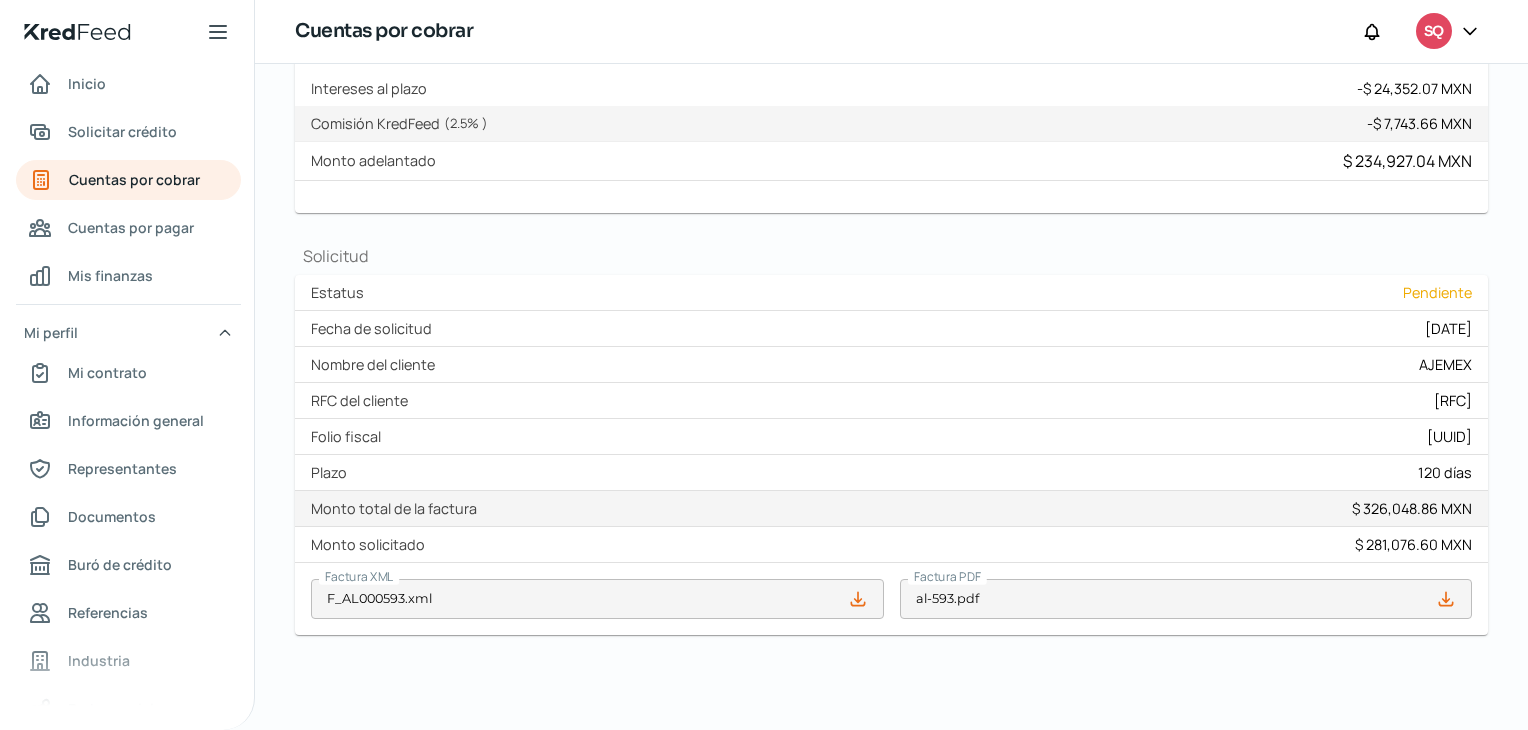 scroll, scrollTop: 0, scrollLeft: 0, axis: both 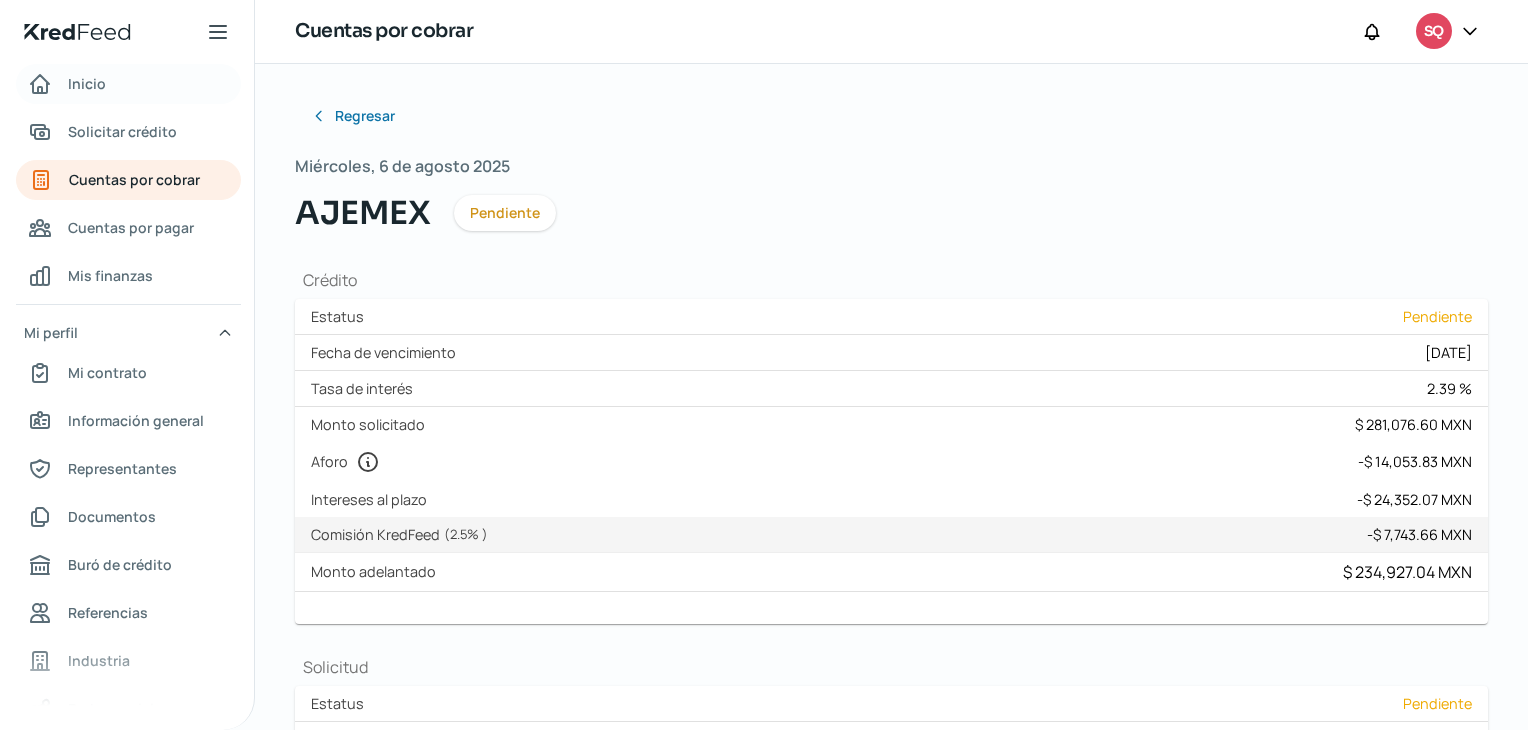 click on "Inicio" at bounding box center [128, 84] 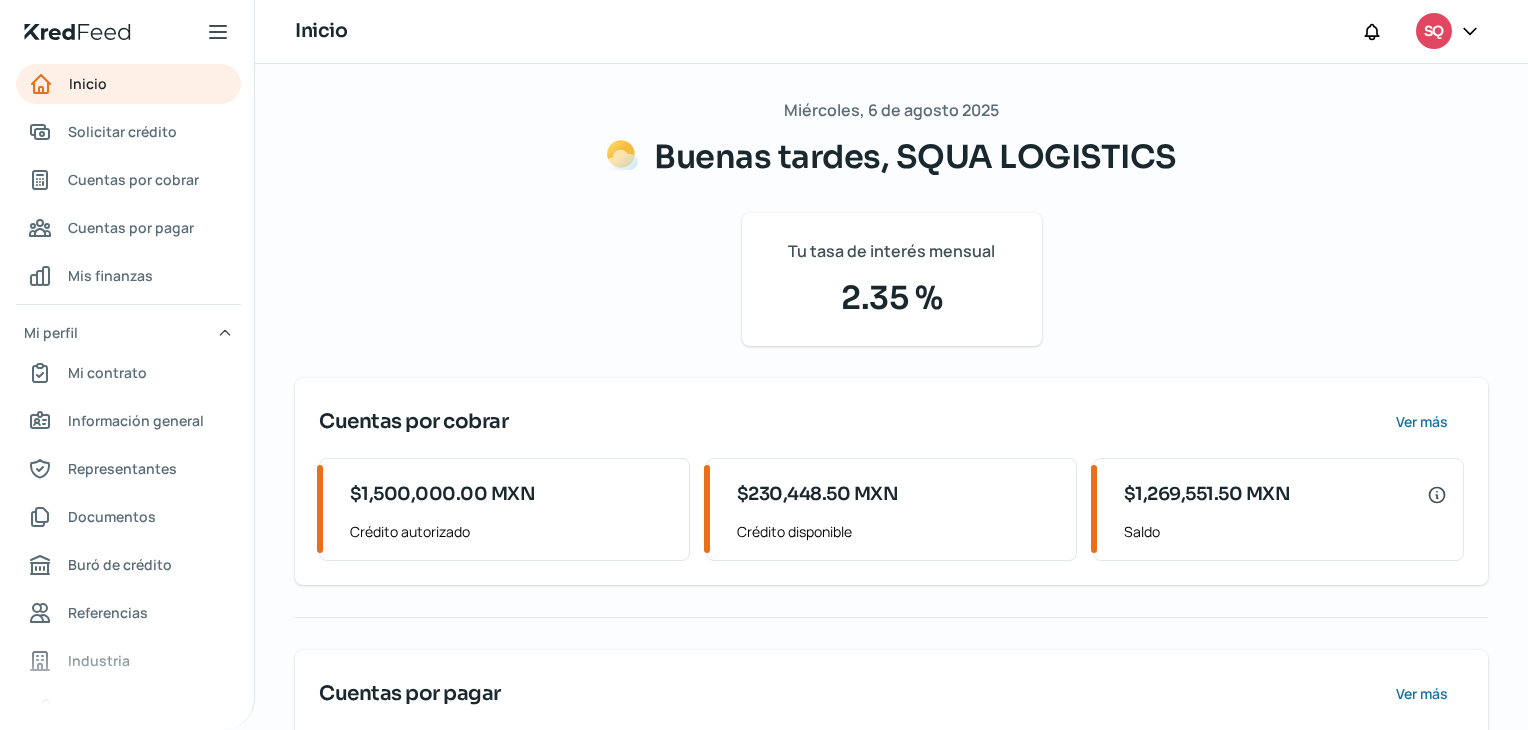 scroll, scrollTop: 157, scrollLeft: 0, axis: vertical 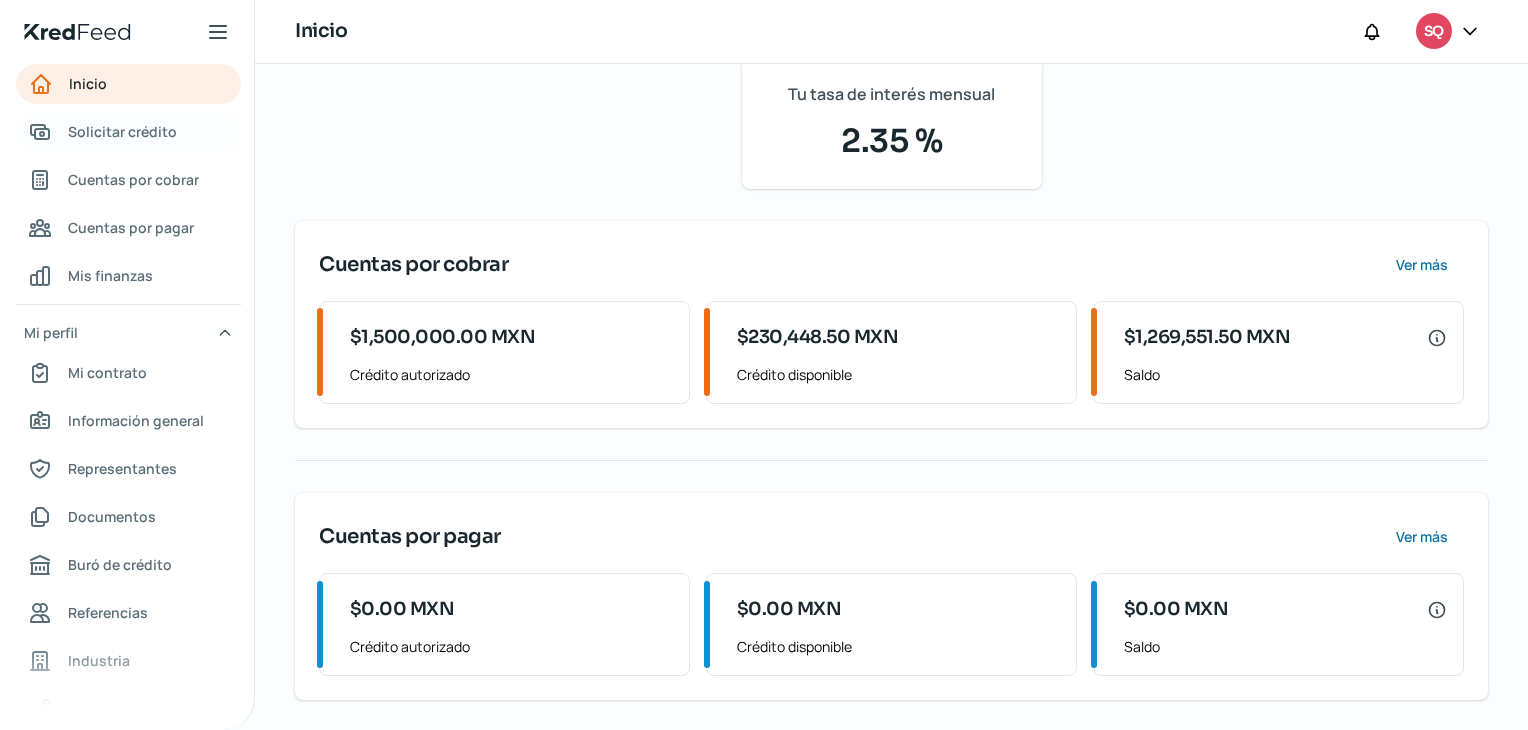 click on "Solicitar crédito" at bounding box center [122, 131] 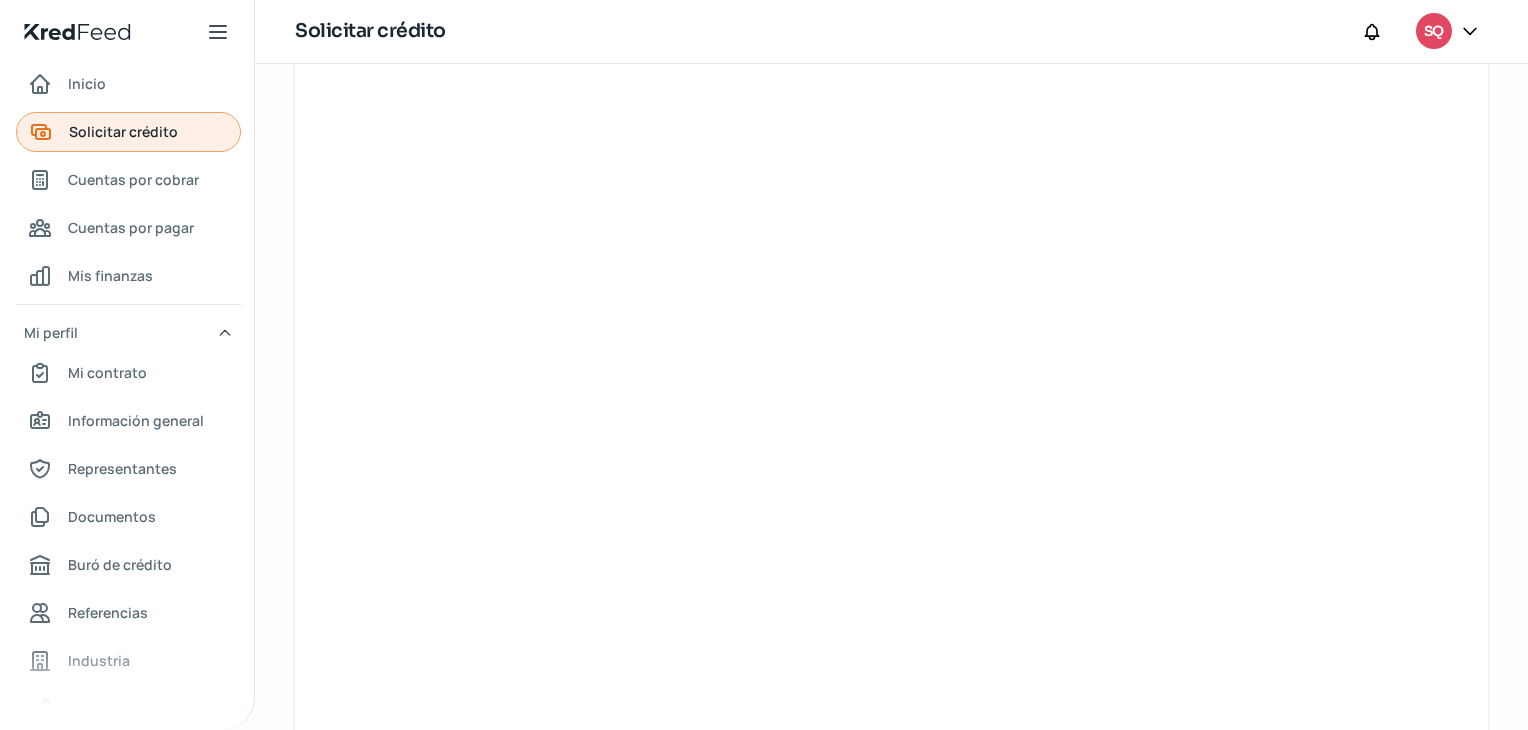 scroll, scrollTop: 0, scrollLeft: 0, axis: both 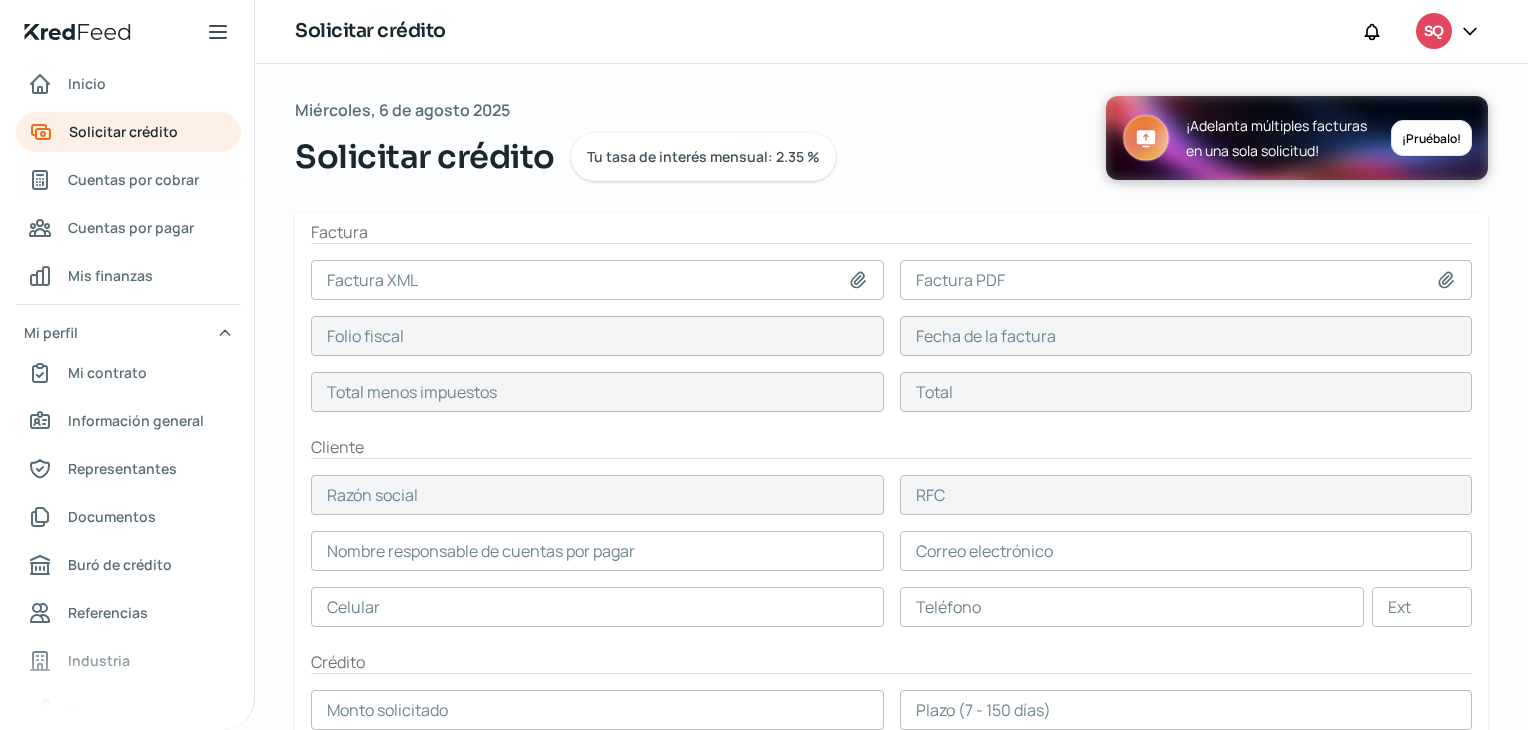 click on "Cuentas por cobrar" at bounding box center [133, 179] 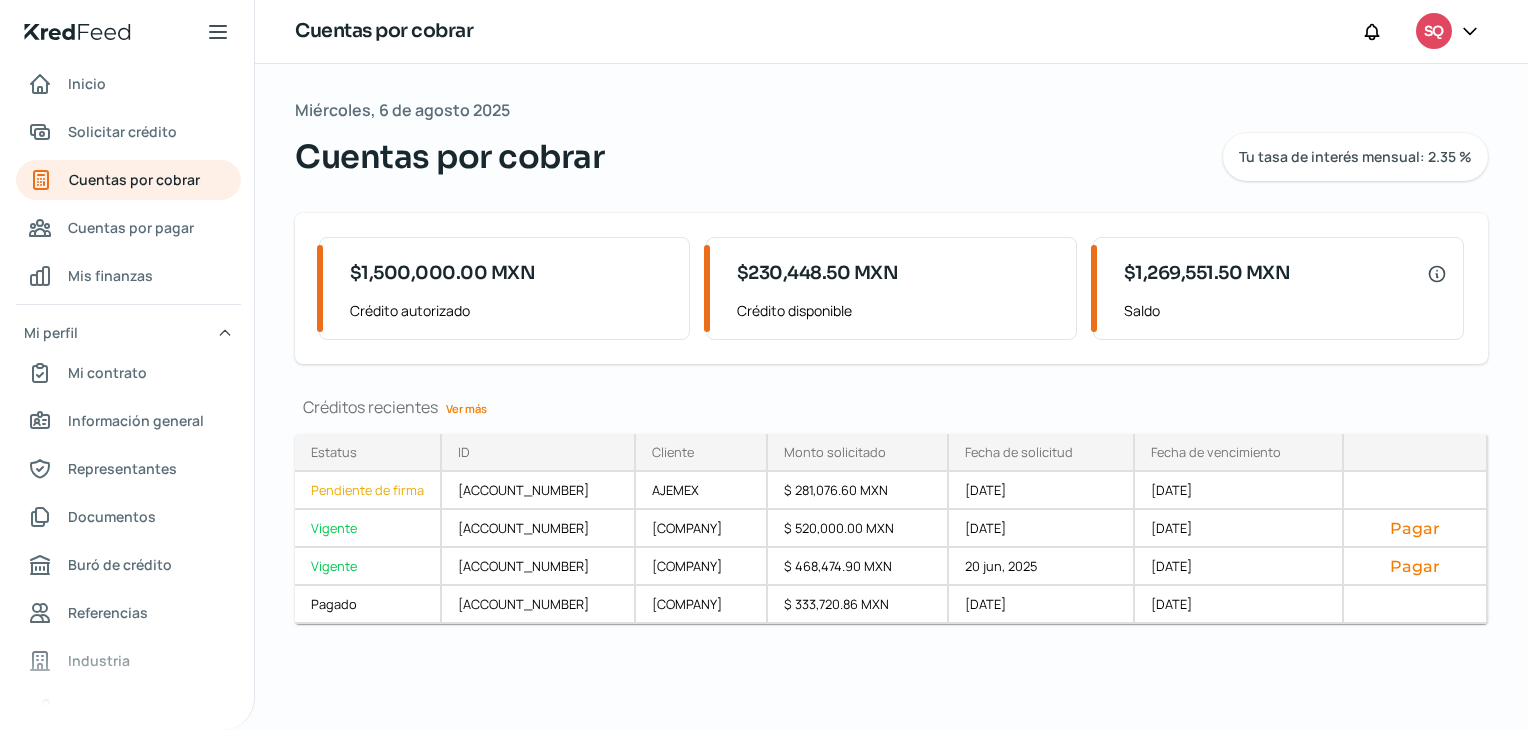 scroll, scrollTop: 0, scrollLeft: 0, axis: both 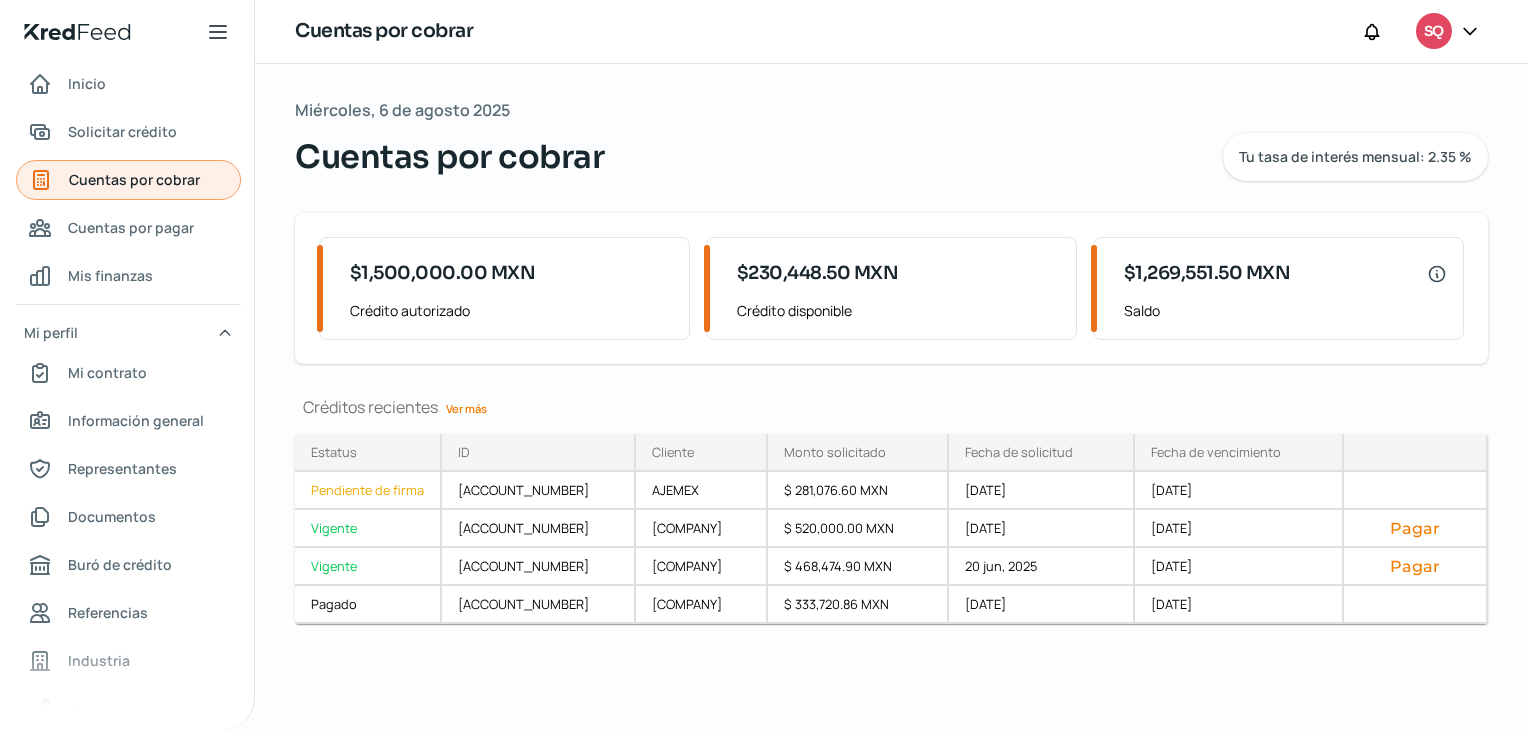 click on "Cuentas por cobrar" at bounding box center [128, 180] 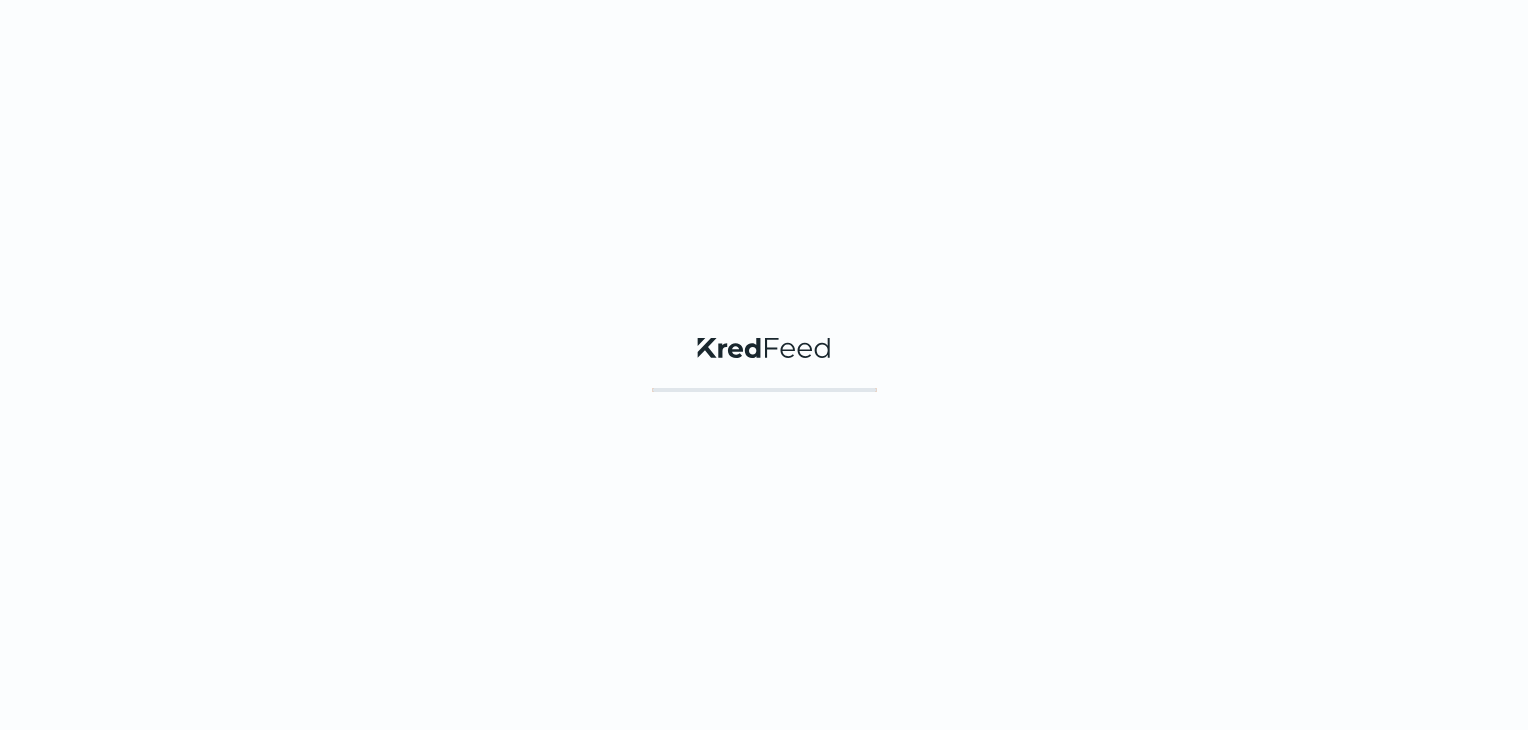 scroll, scrollTop: 0, scrollLeft: 0, axis: both 